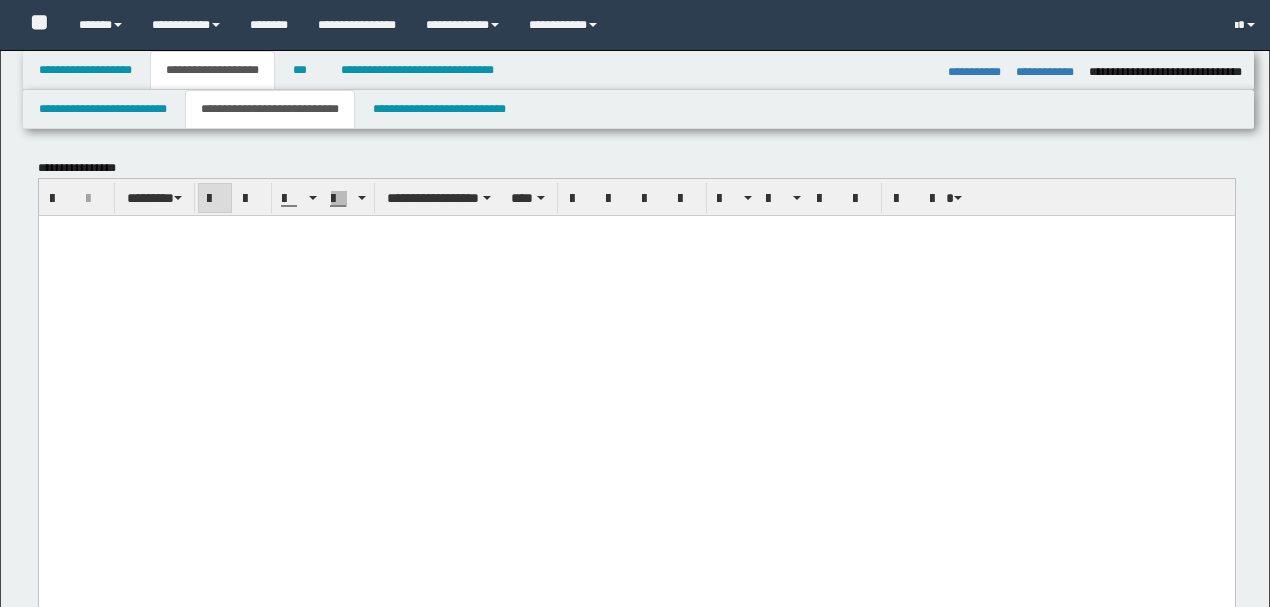 select on "*" 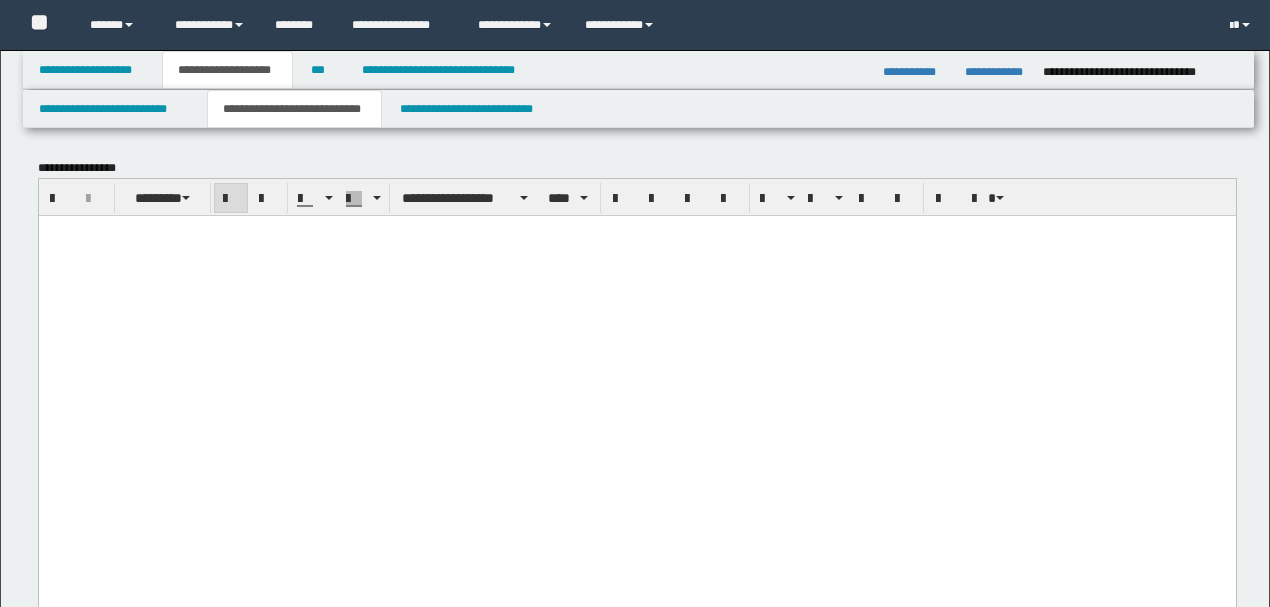 scroll, scrollTop: 0, scrollLeft: 0, axis: both 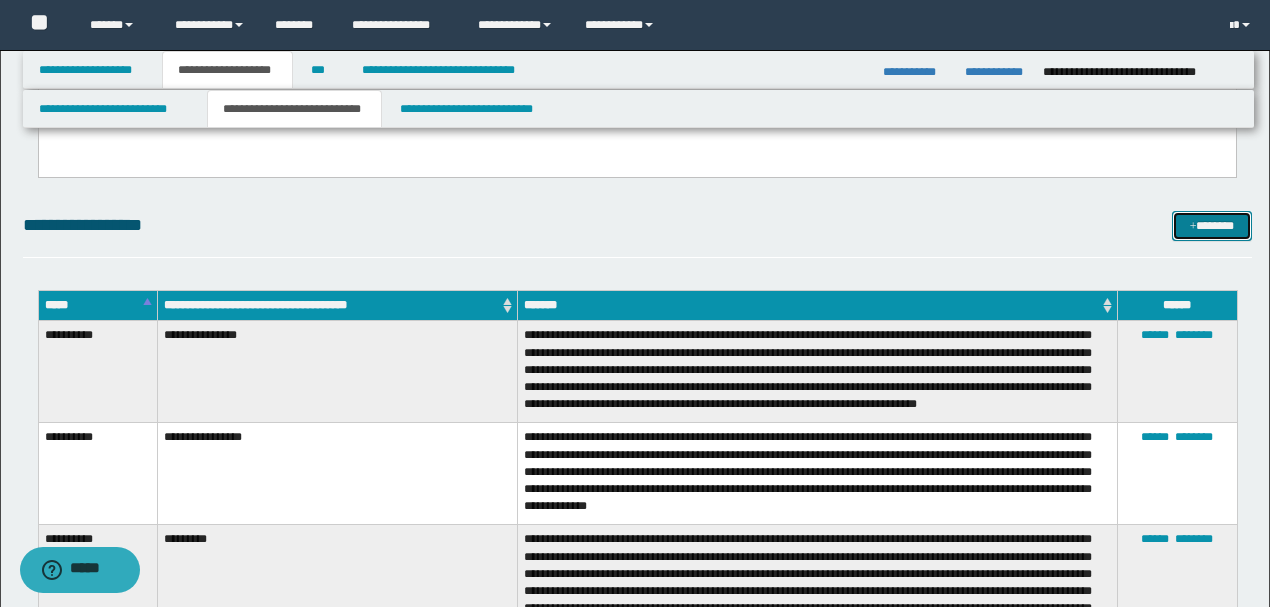 click on "*******" at bounding box center [1211, 225] 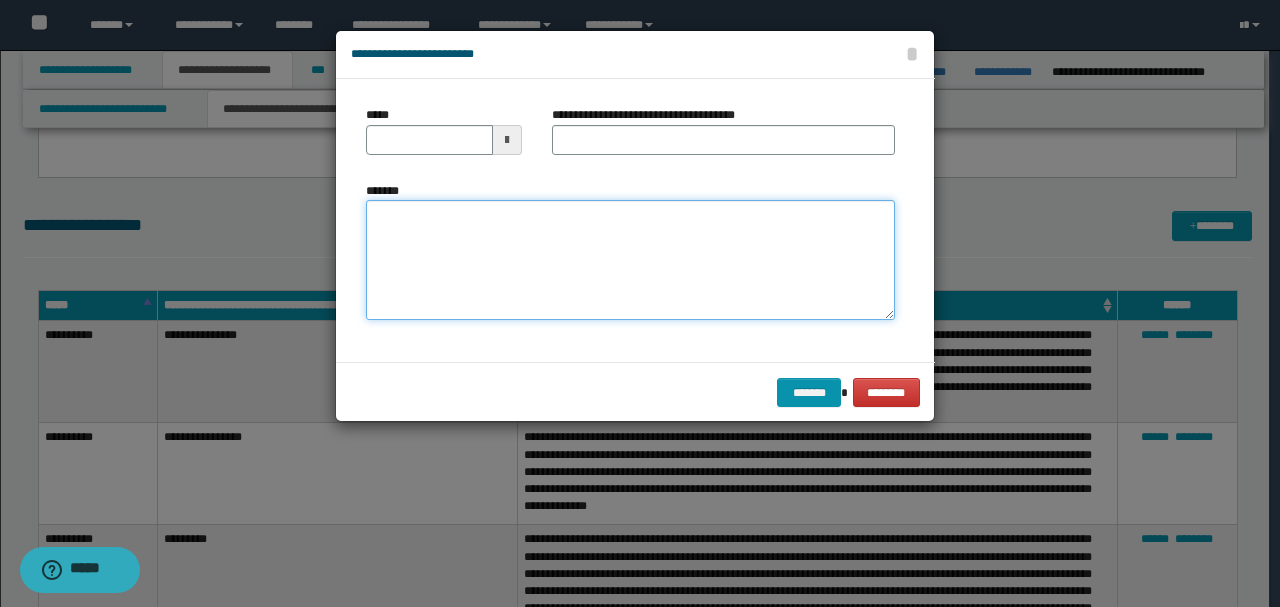 click on "*******" at bounding box center (630, 260) 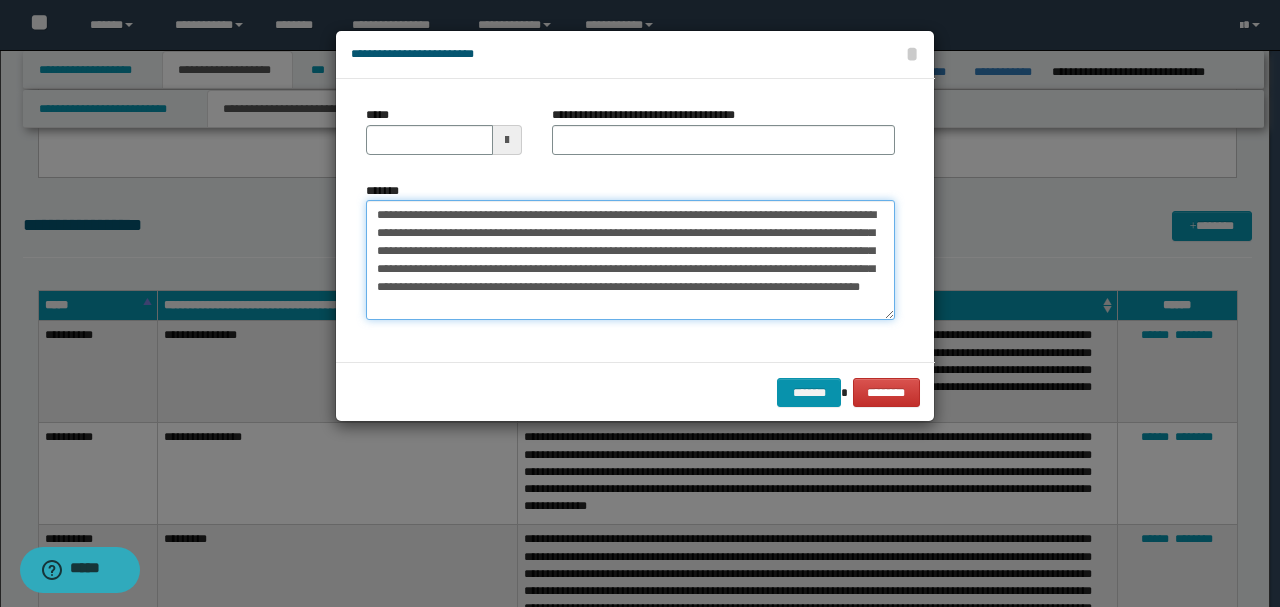 drag, startPoint x: 440, startPoint y: 214, endPoint x: 258, endPoint y: 213, distance: 182.00275 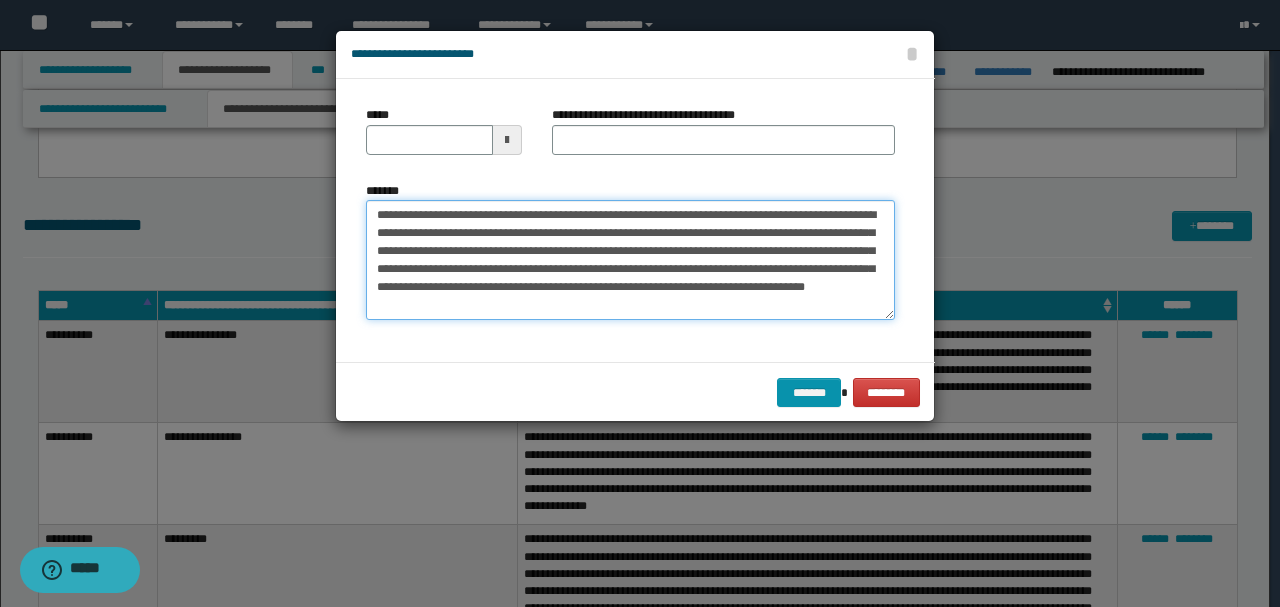 type on "**********" 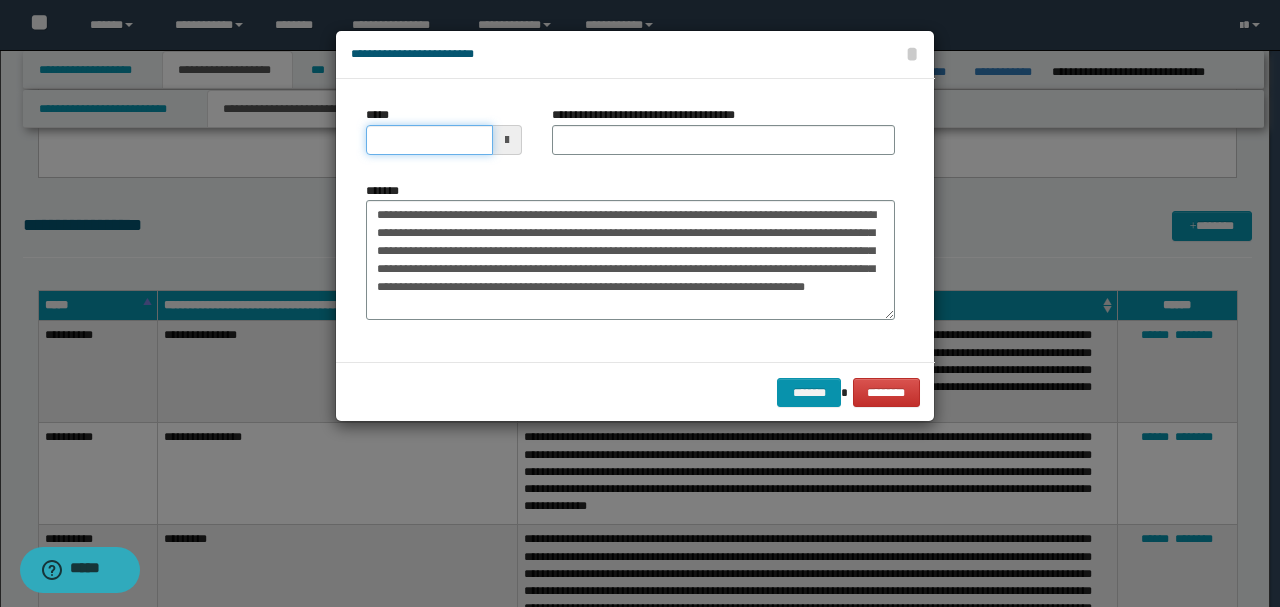 click on "*****" at bounding box center (429, 140) 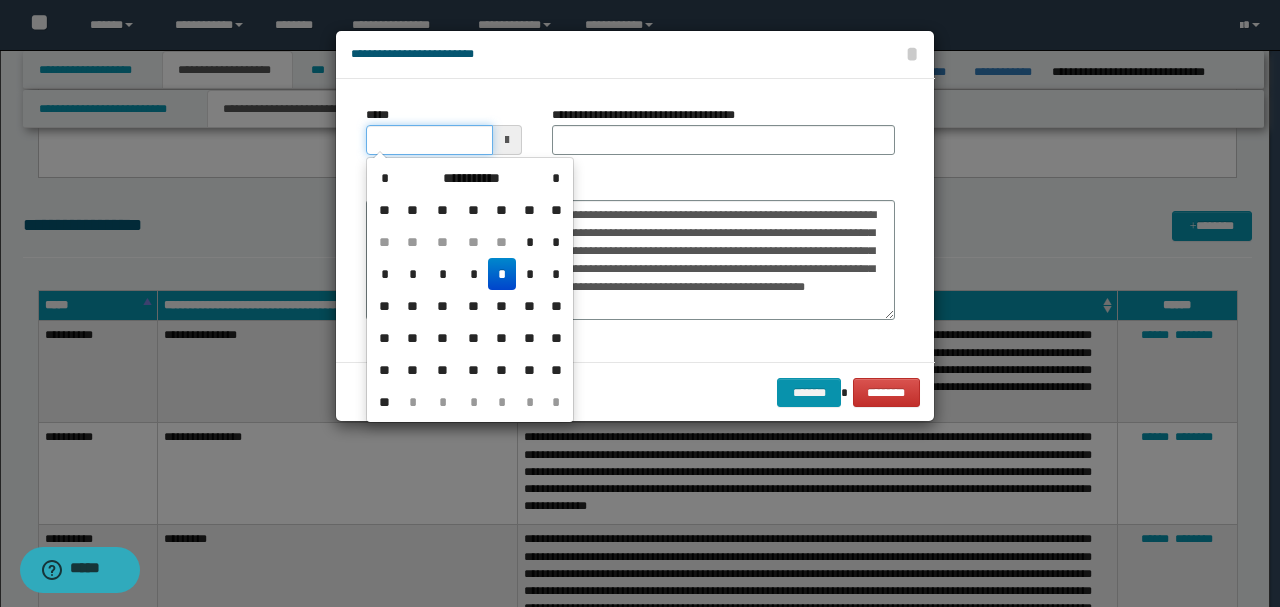 type on "**********" 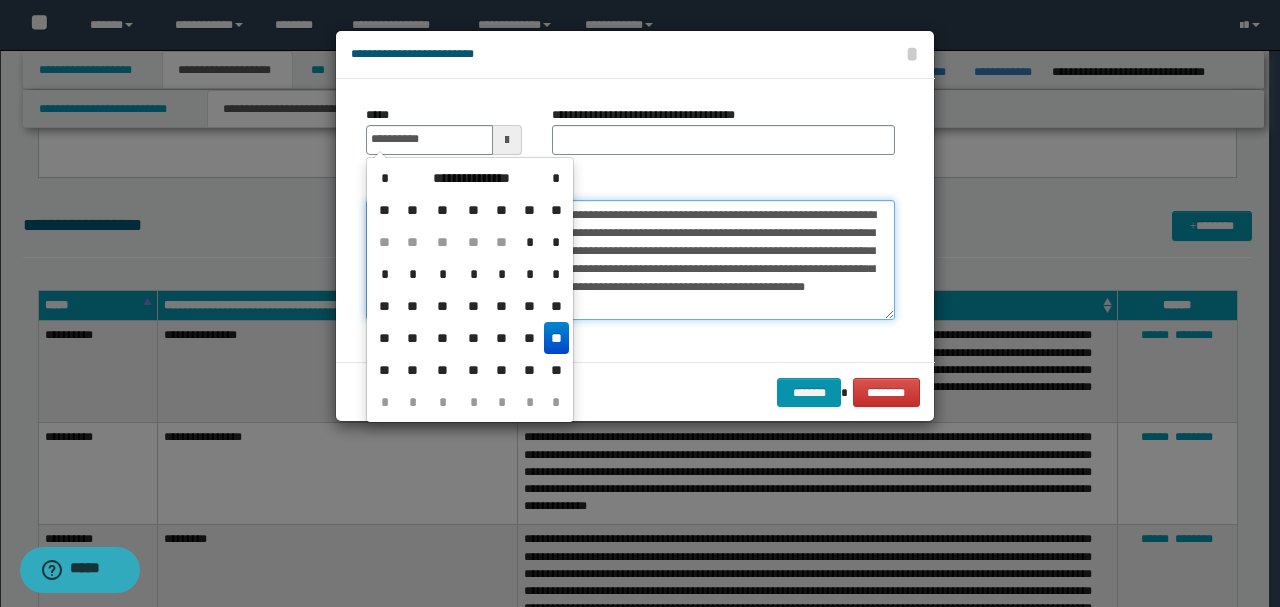 click on "**********" at bounding box center [630, 260] 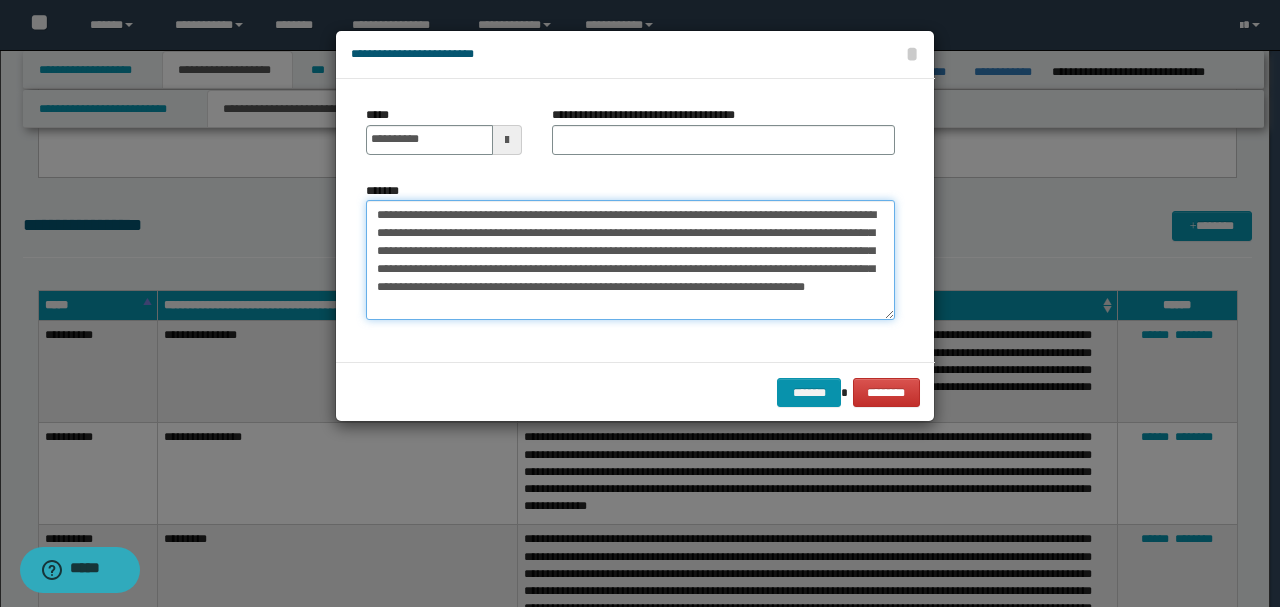 drag, startPoint x: 643, startPoint y: 212, endPoint x: 179, endPoint y: 212, distance: 464 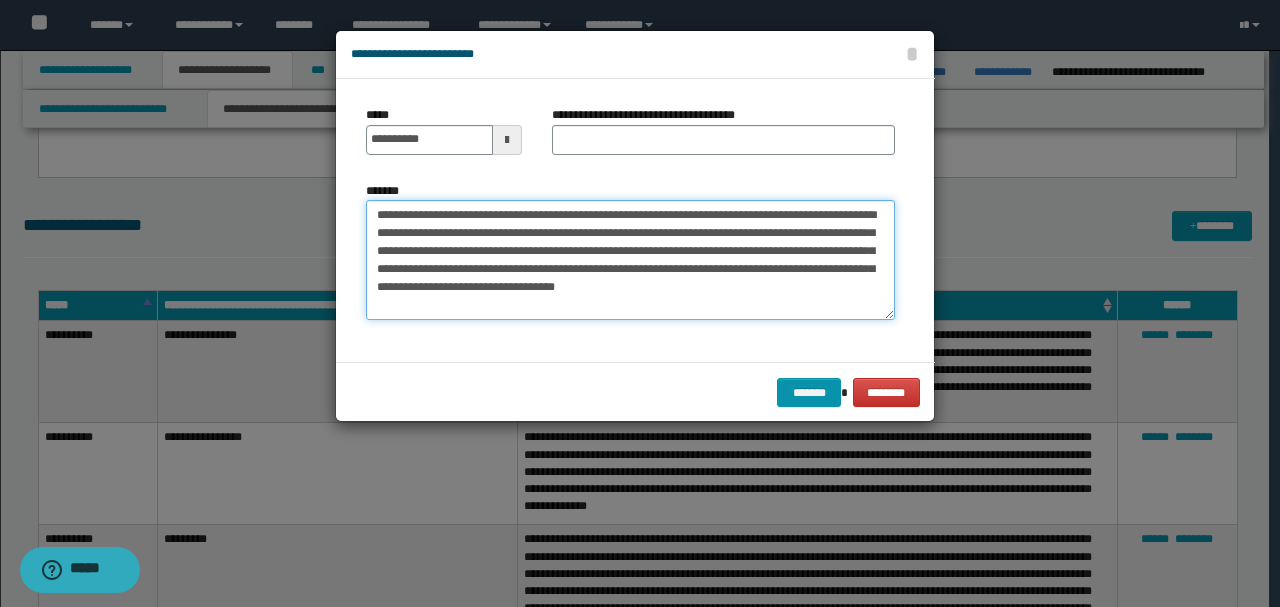 type on "**********" 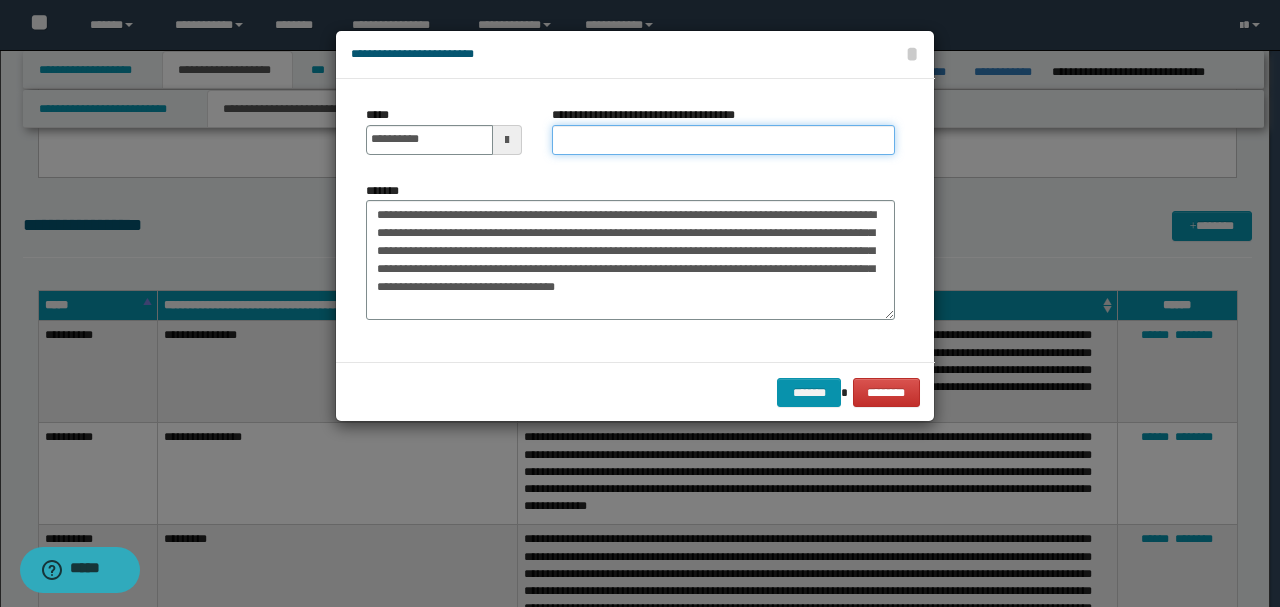 click on "**********" at bounding box center [723, 140] 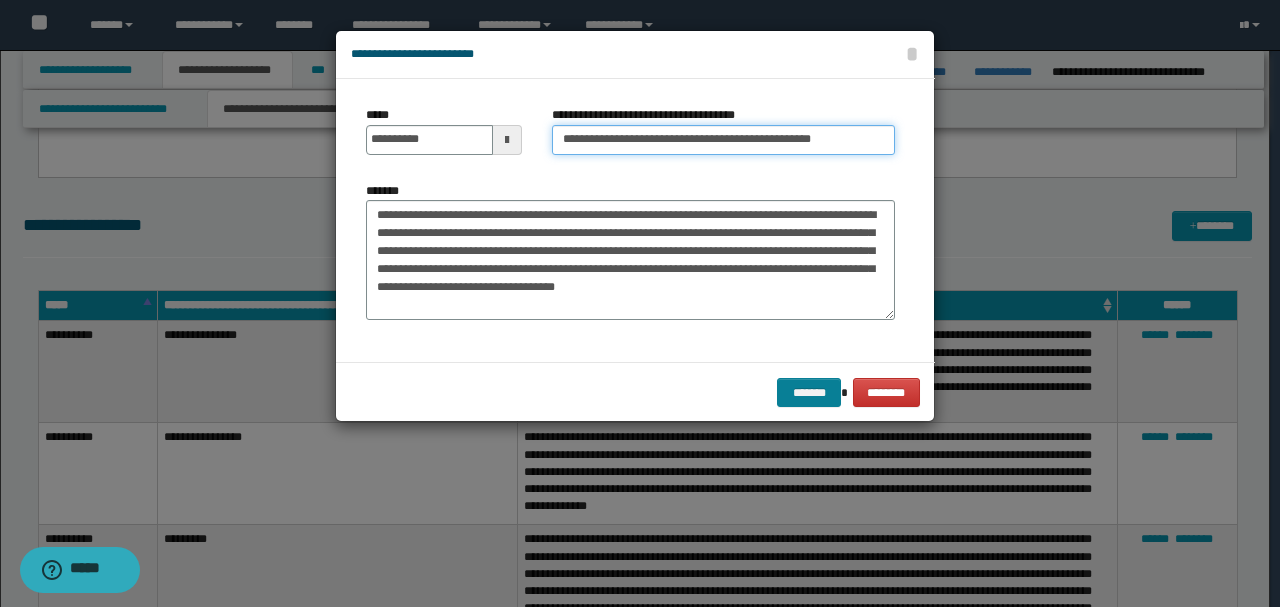 type on "**********" 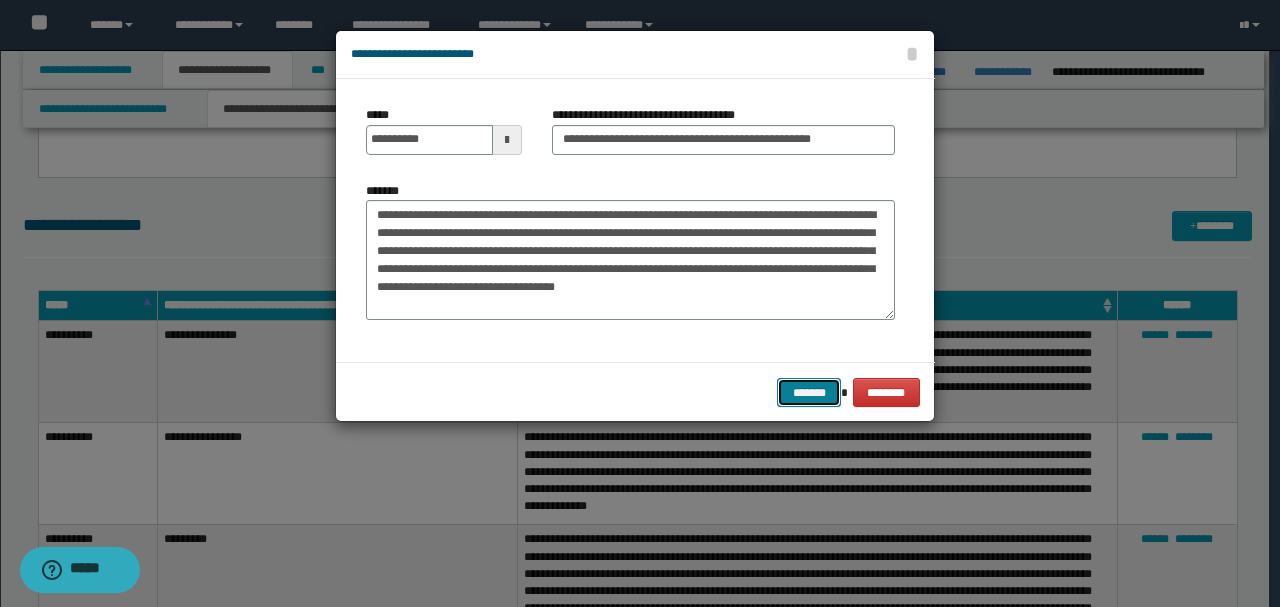 click on "*******" at bounding box center (809, 392) 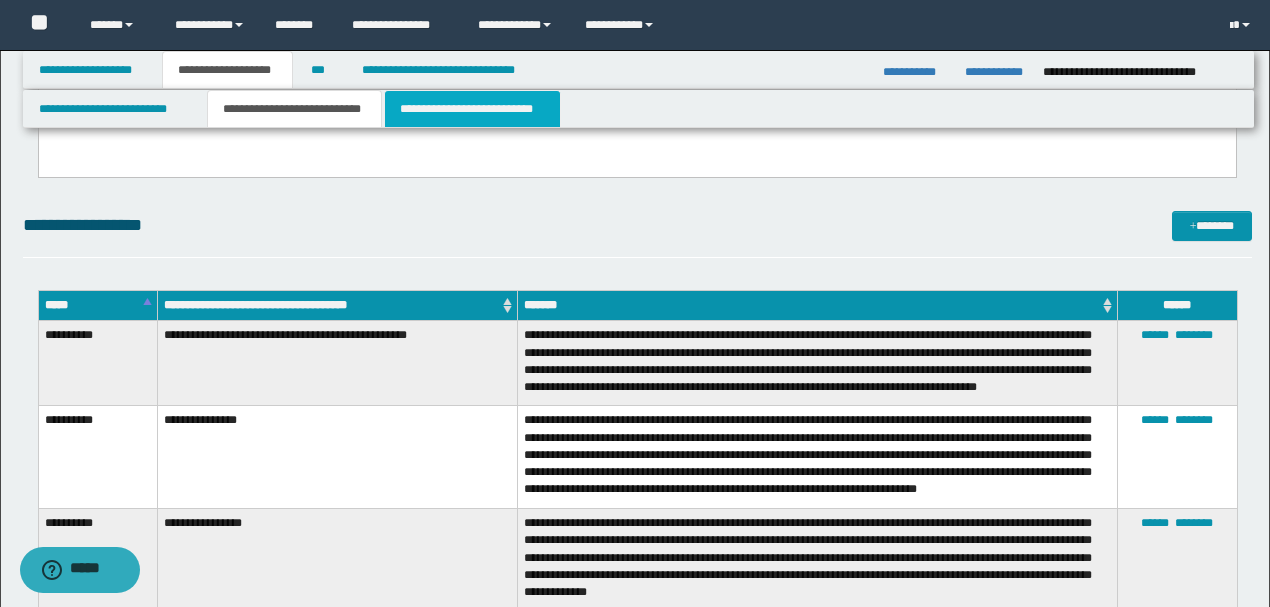 click on "**********" at bounding box center (472, 109) 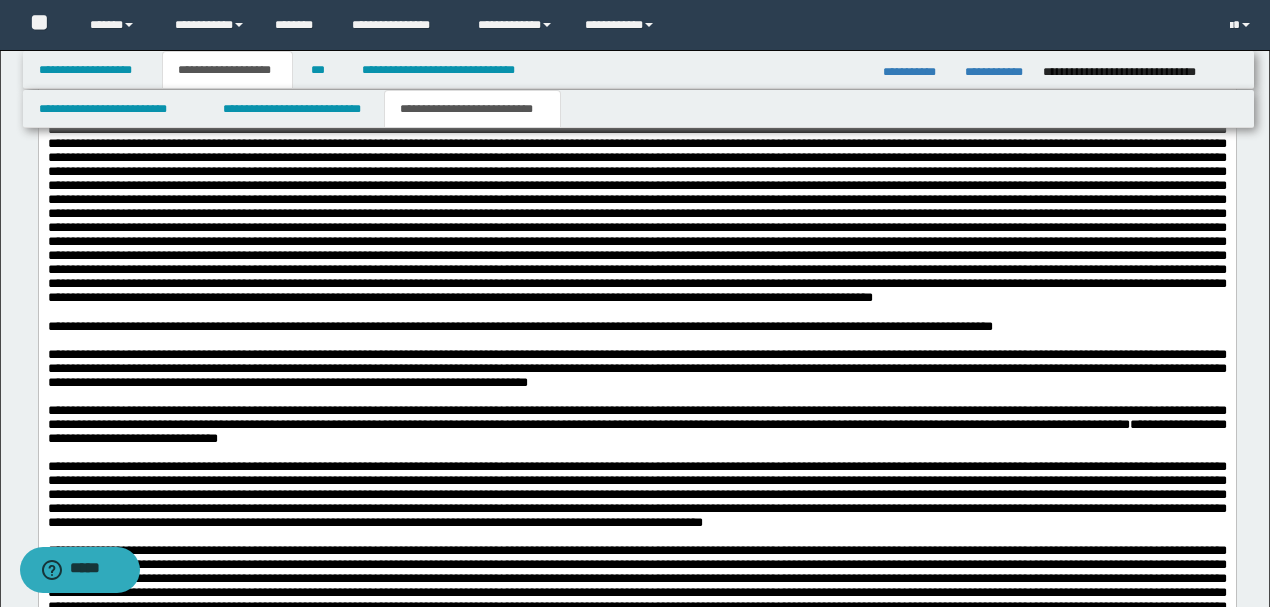 scroll, scrollTop: 1466, scrollLeft: 0, axis: vertical 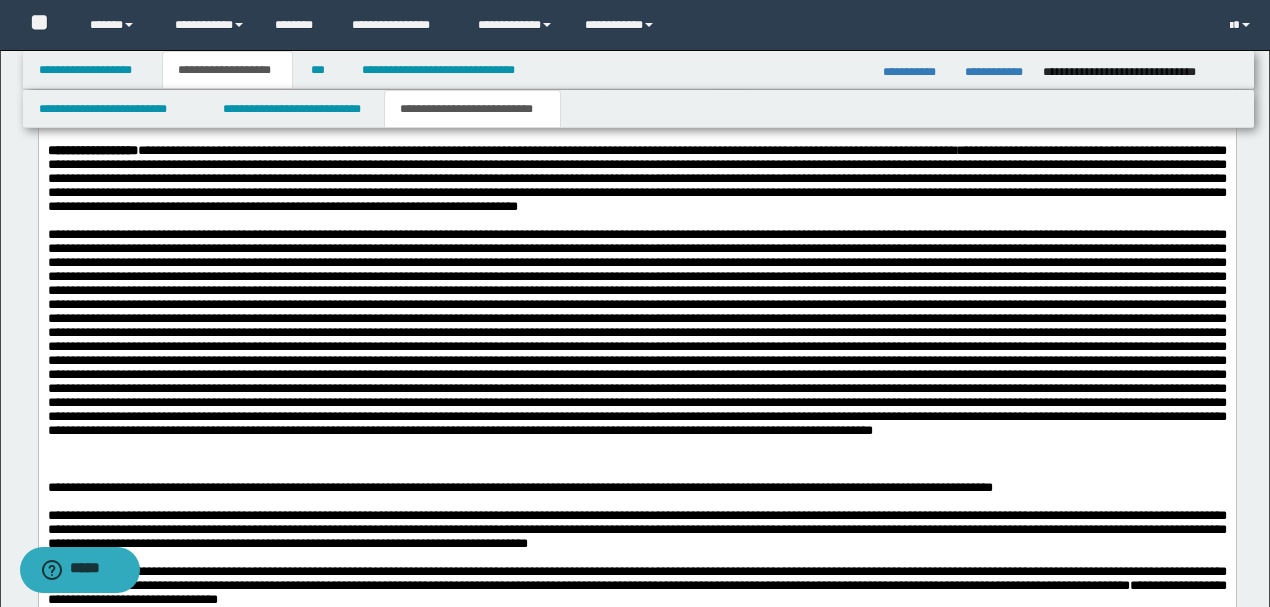 paste 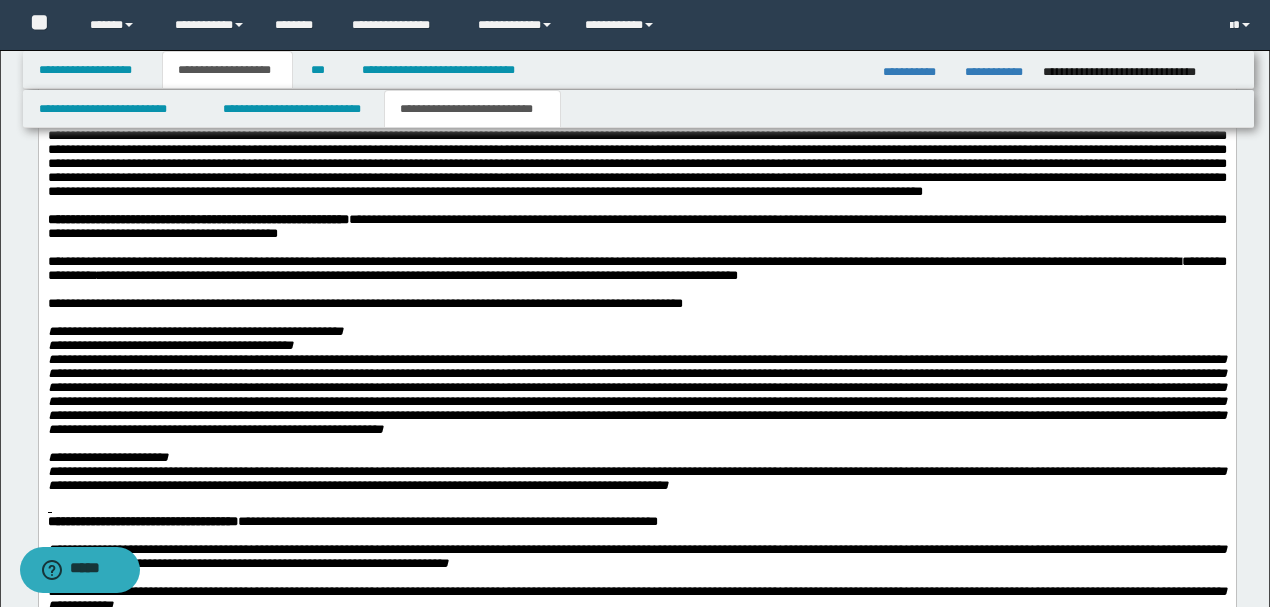 scroll, scrollTop: 2466, scrollLeft: 0, axis: vertical 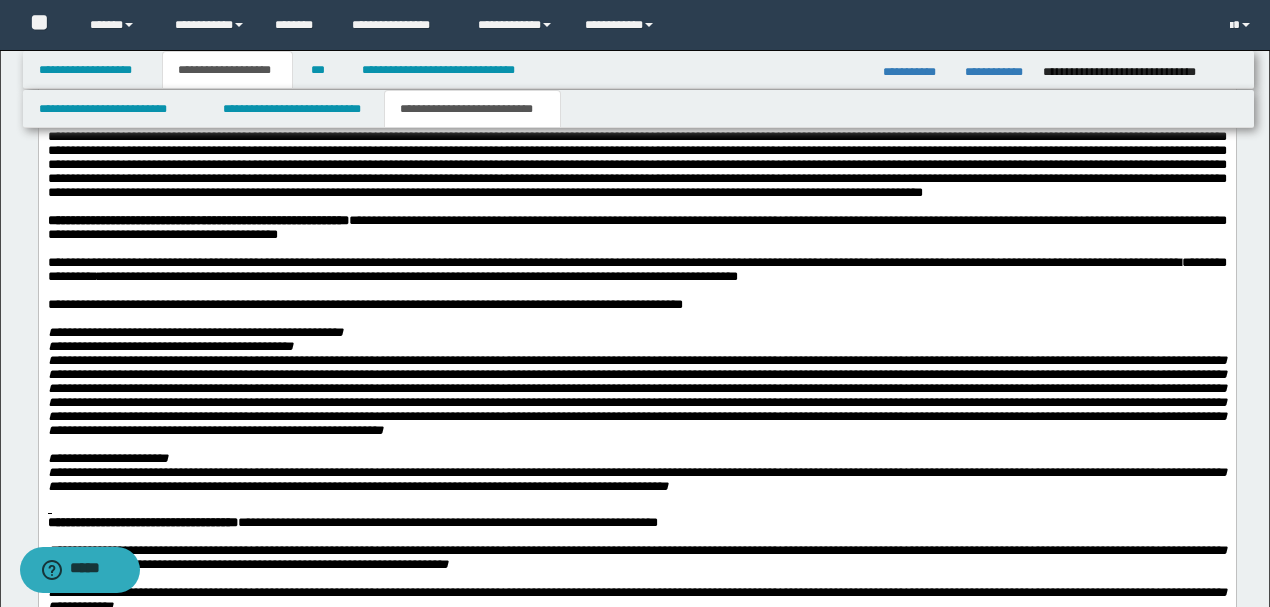 click on "**********" at bounding box center (636, 227) 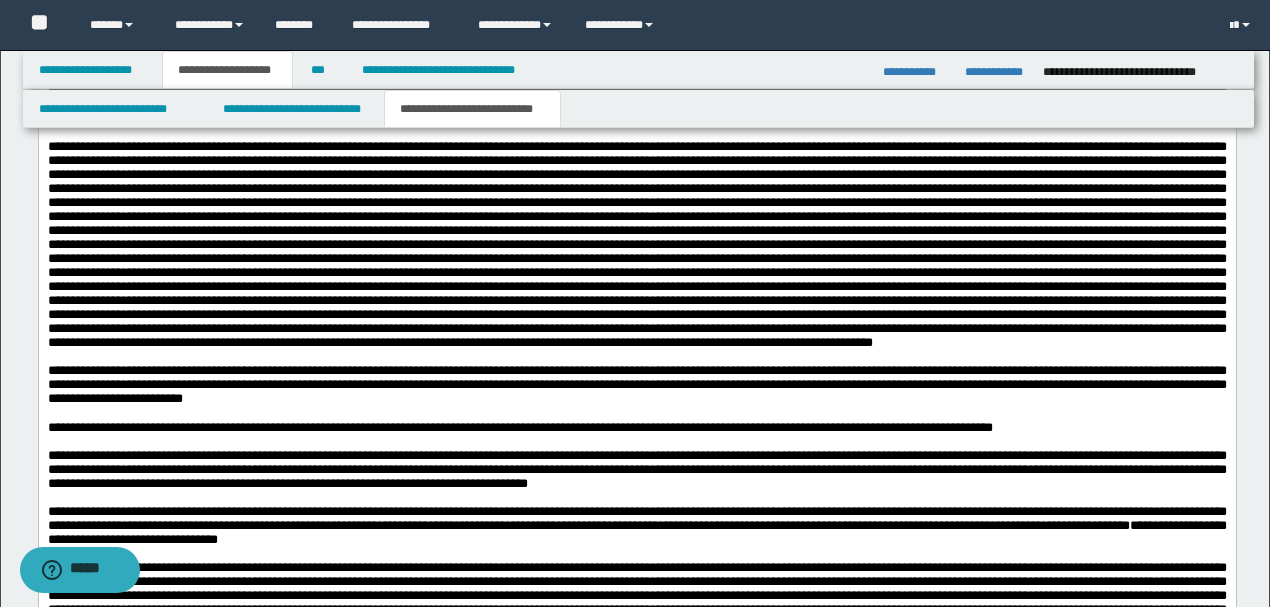 scroll, scrollTop: 1533, scrollLeft: 0, axis: vertical 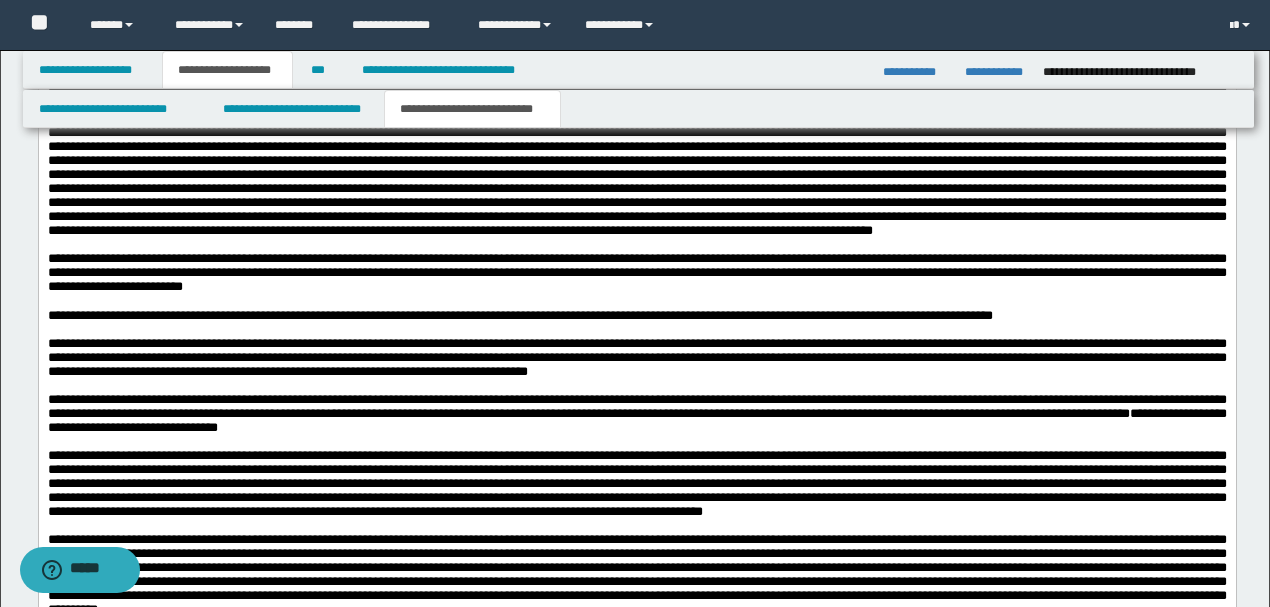 click at bounding box center [636, 133] 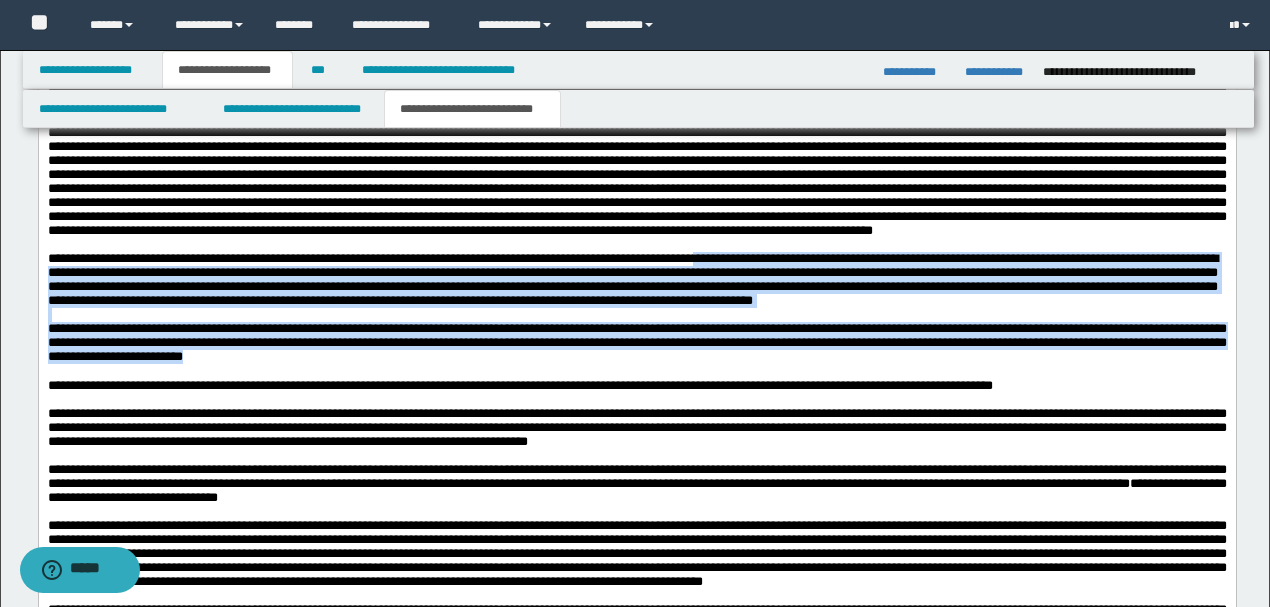 drag, startPoint x: 768, startPoint y: 306, endPoint x: 854, endPoint y: 409, distance: 134.18271 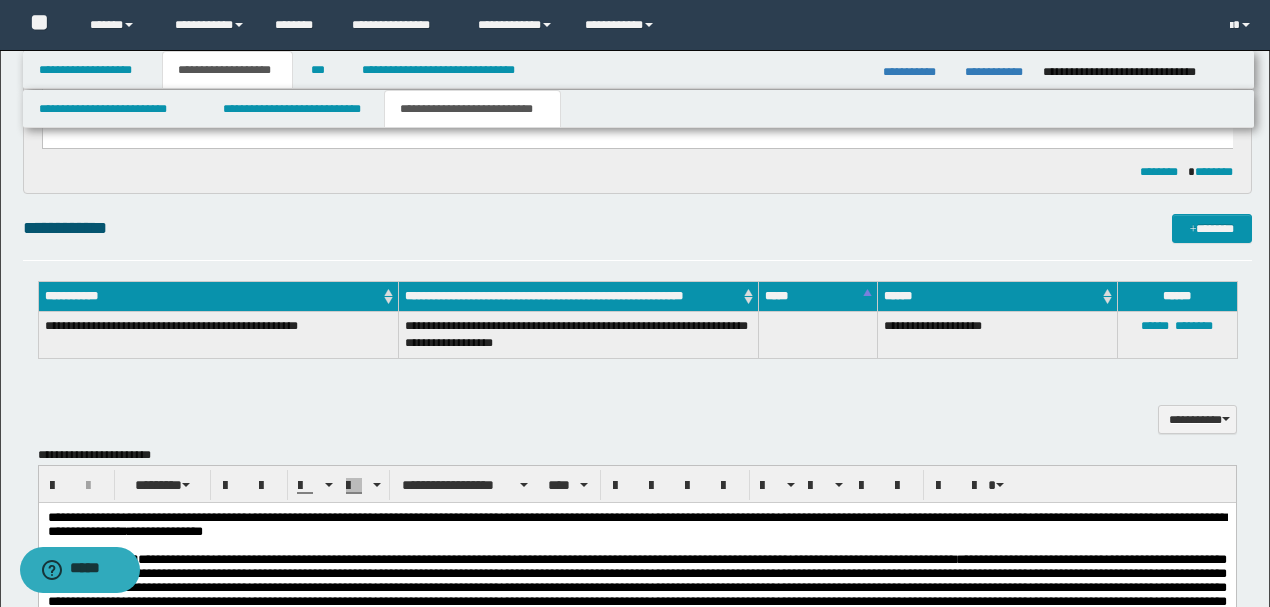 scroll, scrollTop: 933, scrollLeft: 0, axis: vertical 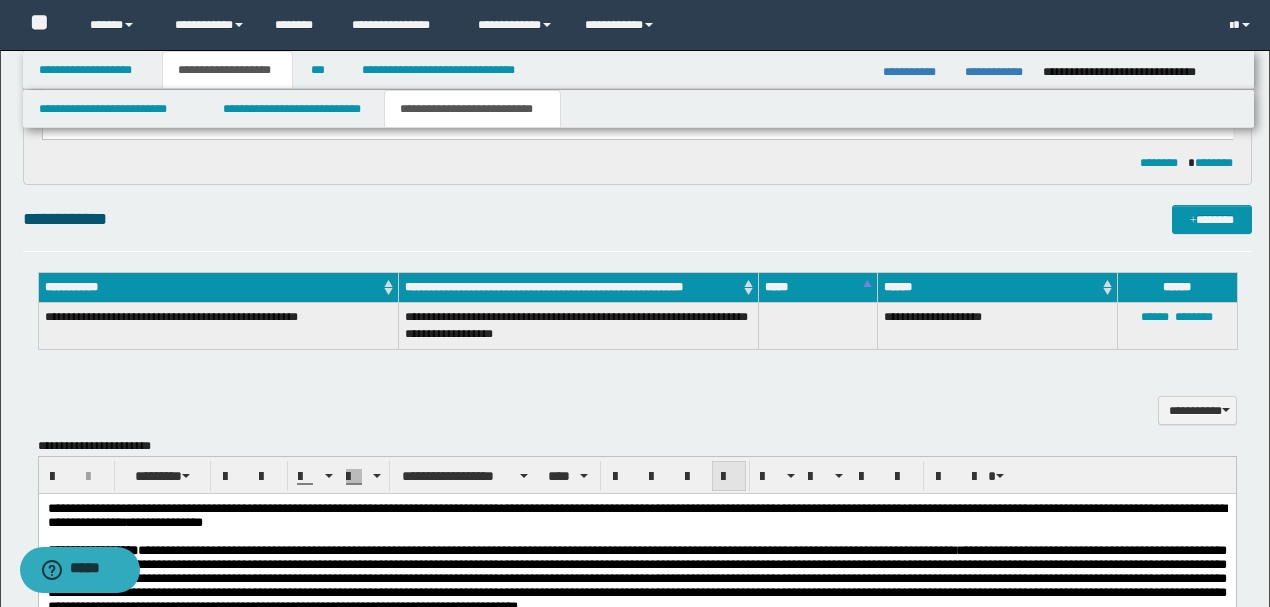 click at bounding box center [729, 477] 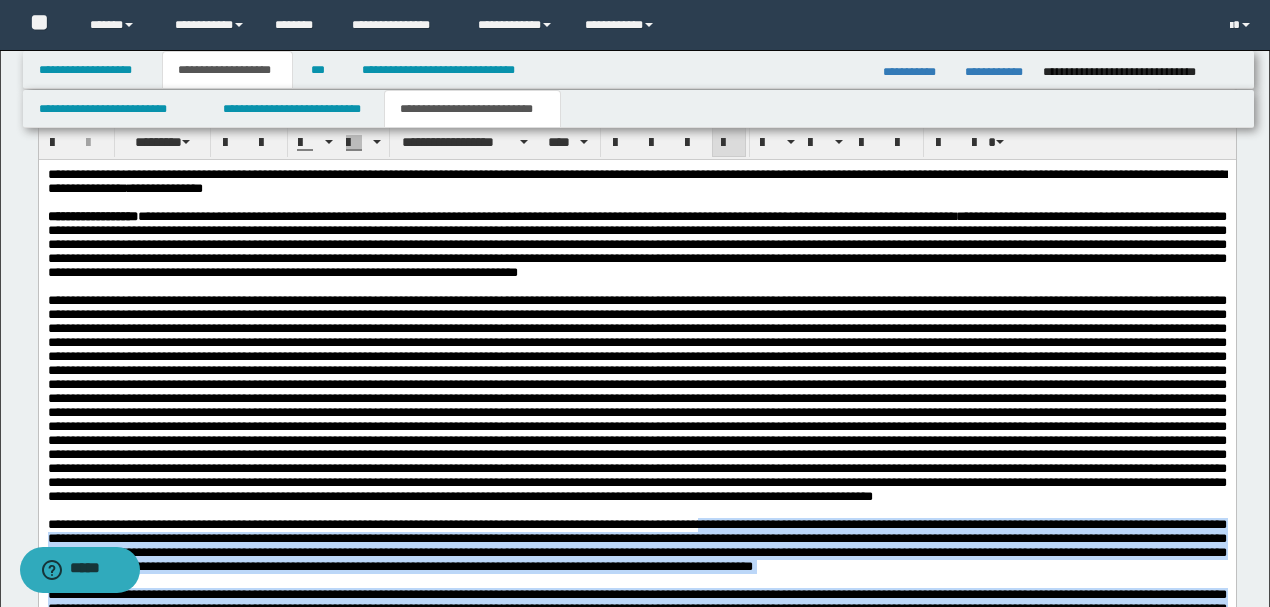 scroll, scrollTop: 1533, scrollLeft: 0, axis: vertical 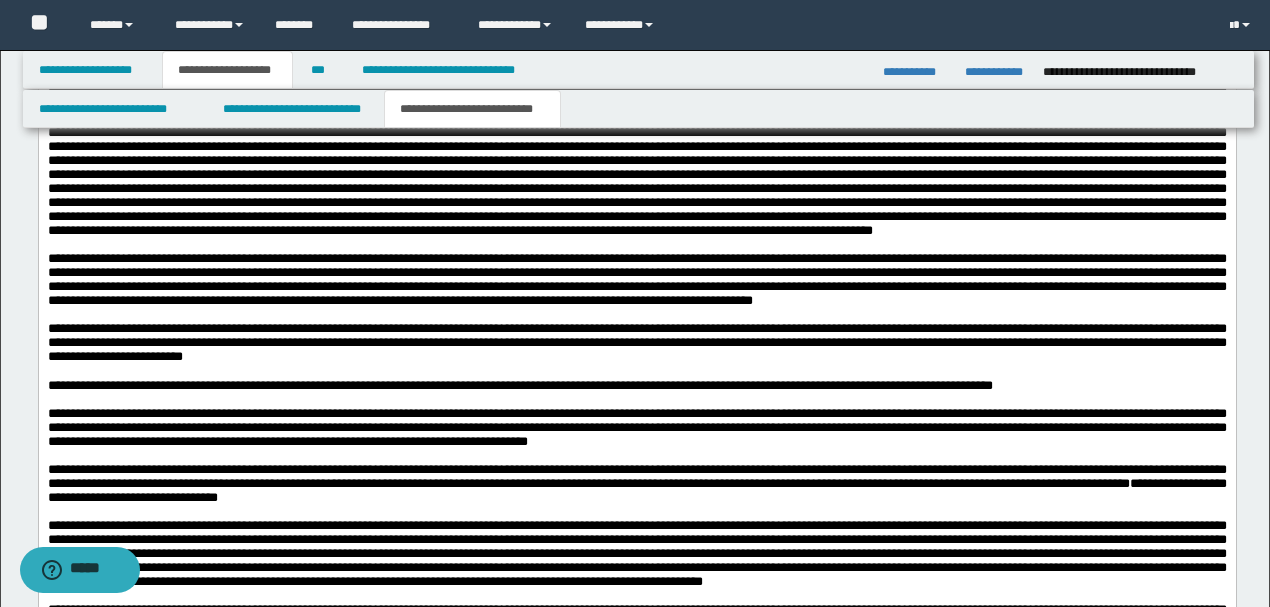 click on "**********" at bounding box center [636, 427] 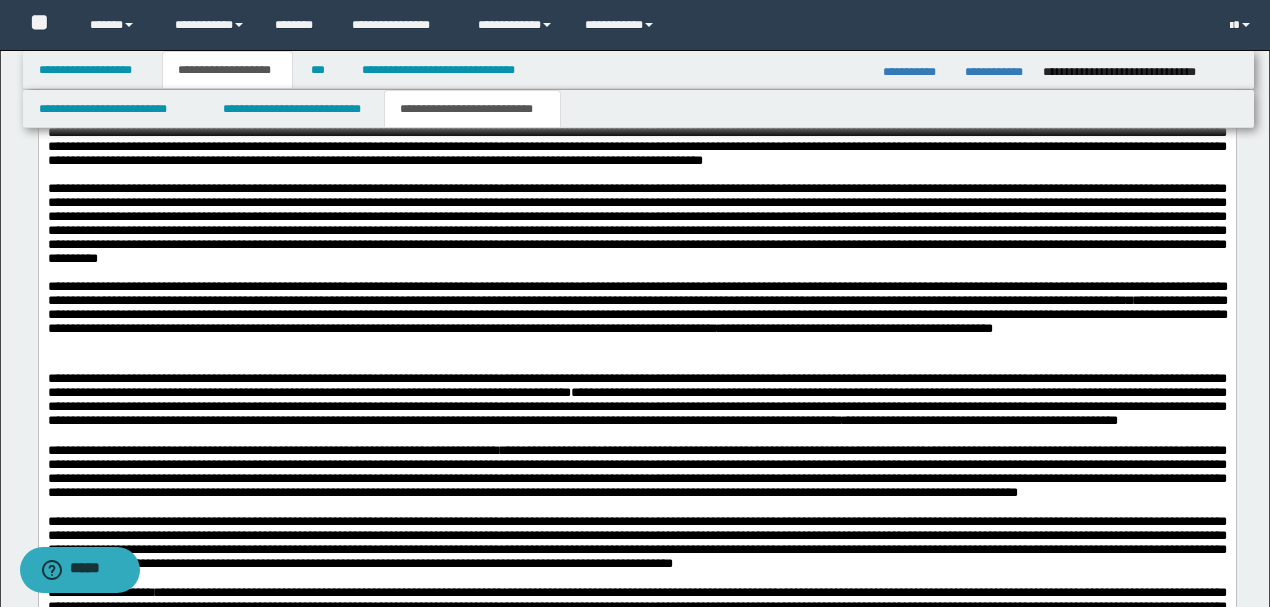 scroll, scrollTop: 2133, scrollLeft: 0, axis: vertical 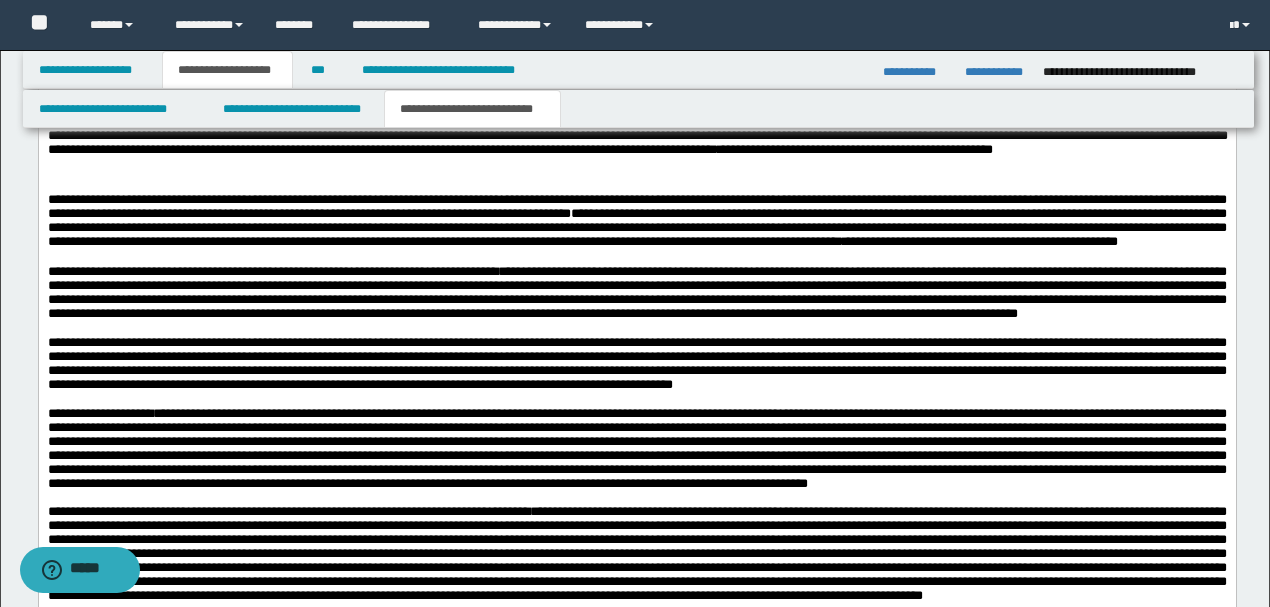 click on "**********" at bounding box center (636, 221) 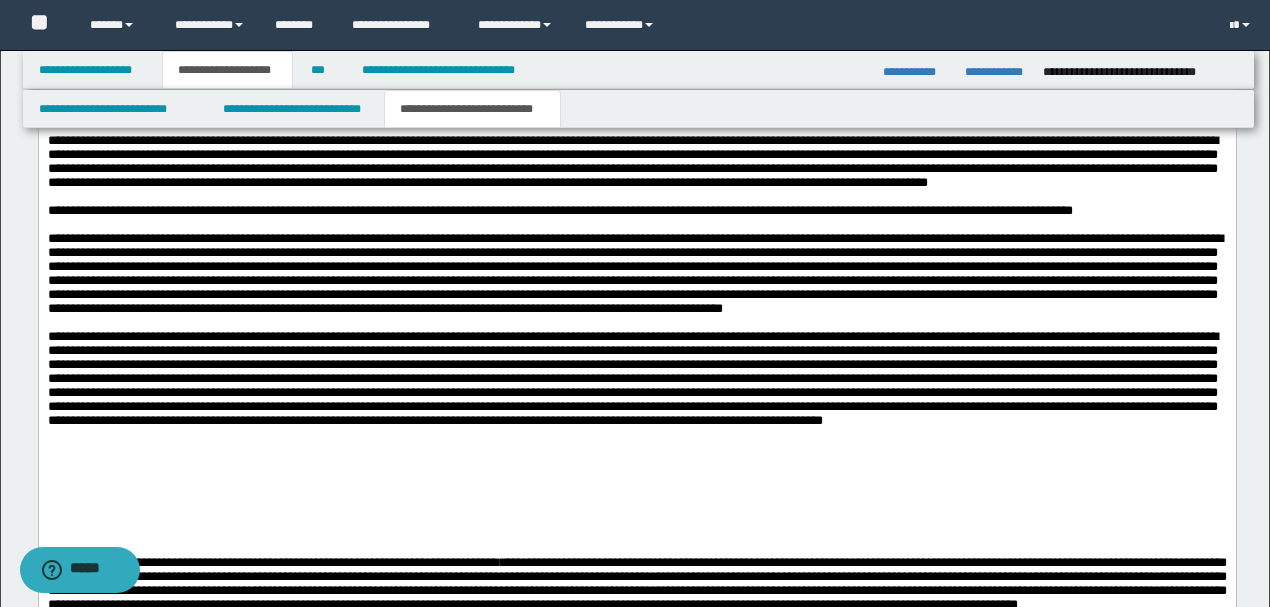 scroll, scrollTop: 2266, scrollLeft: 0, axis: vertical 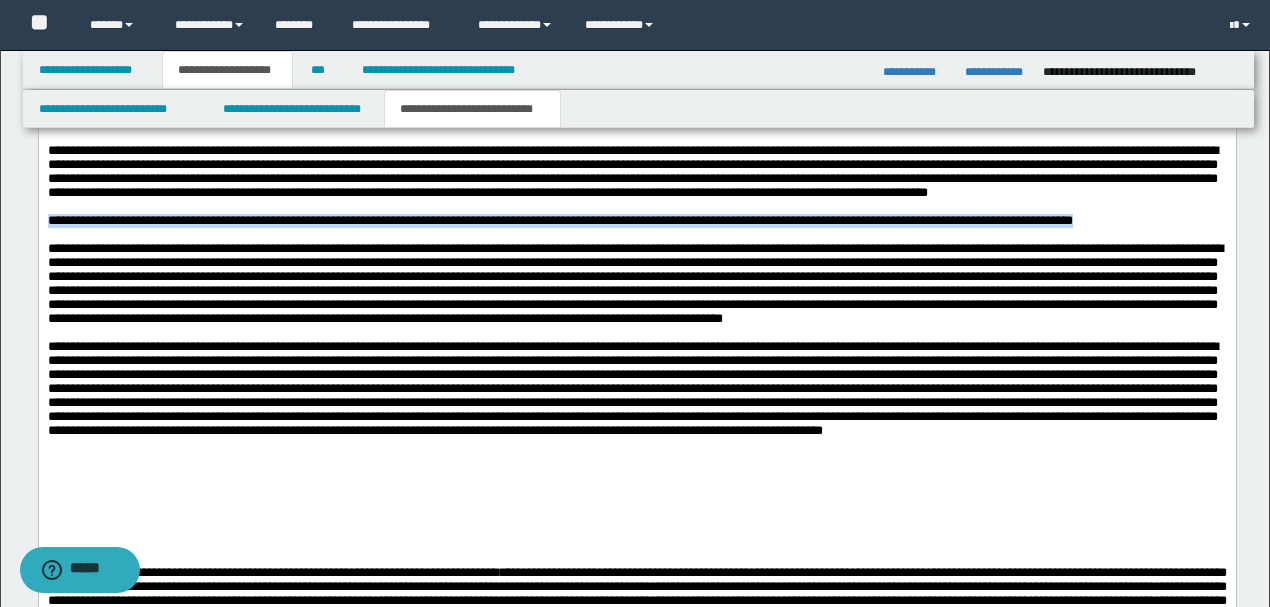 drag, startPoint x: 46, startPoint y: 356, endPoint x: 1184, endPoint y: 350, distance: 1138.0159 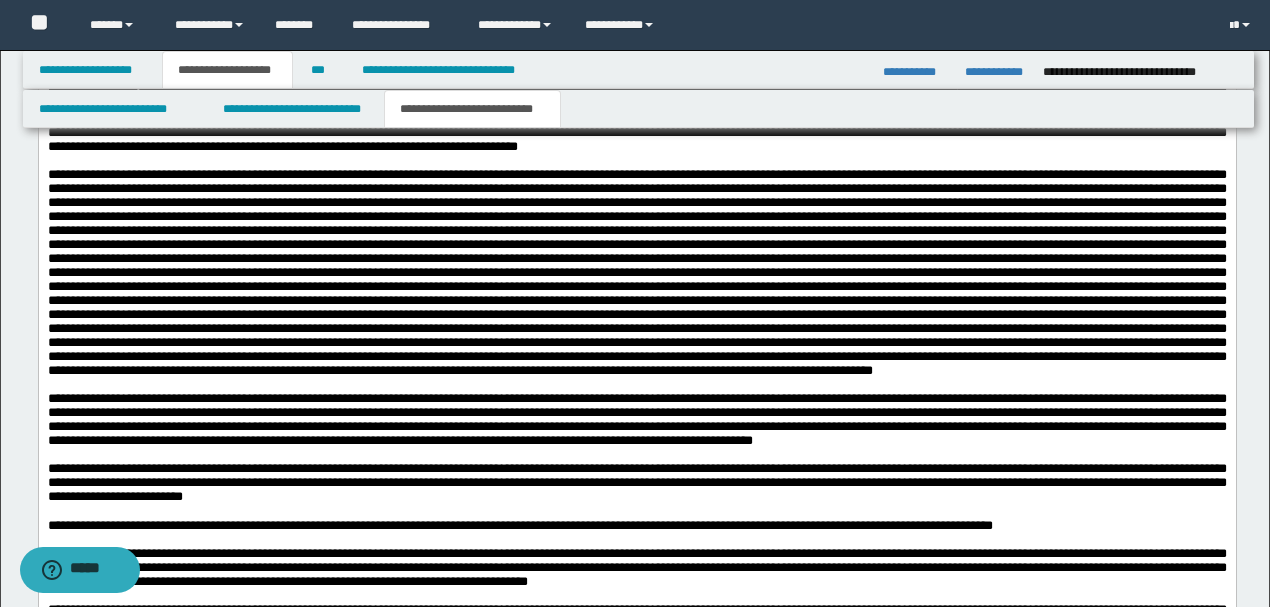 scroll, scrollTop: 1466, scrollLeft: 0, axis: vertical 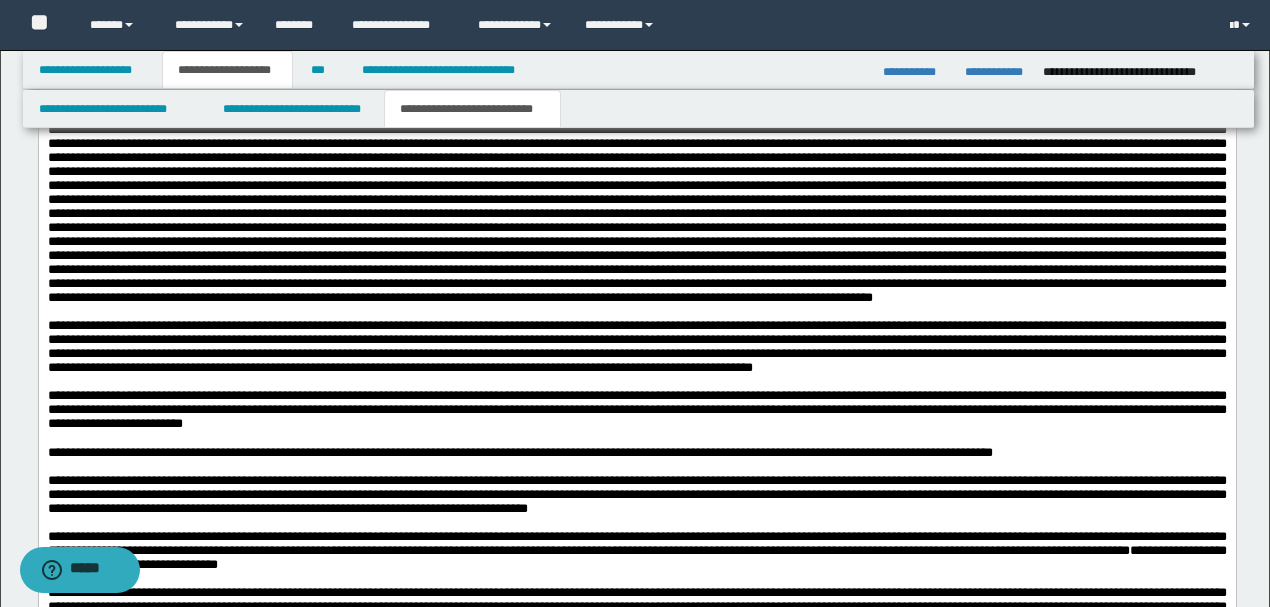 click at bounding box center [636, 200] 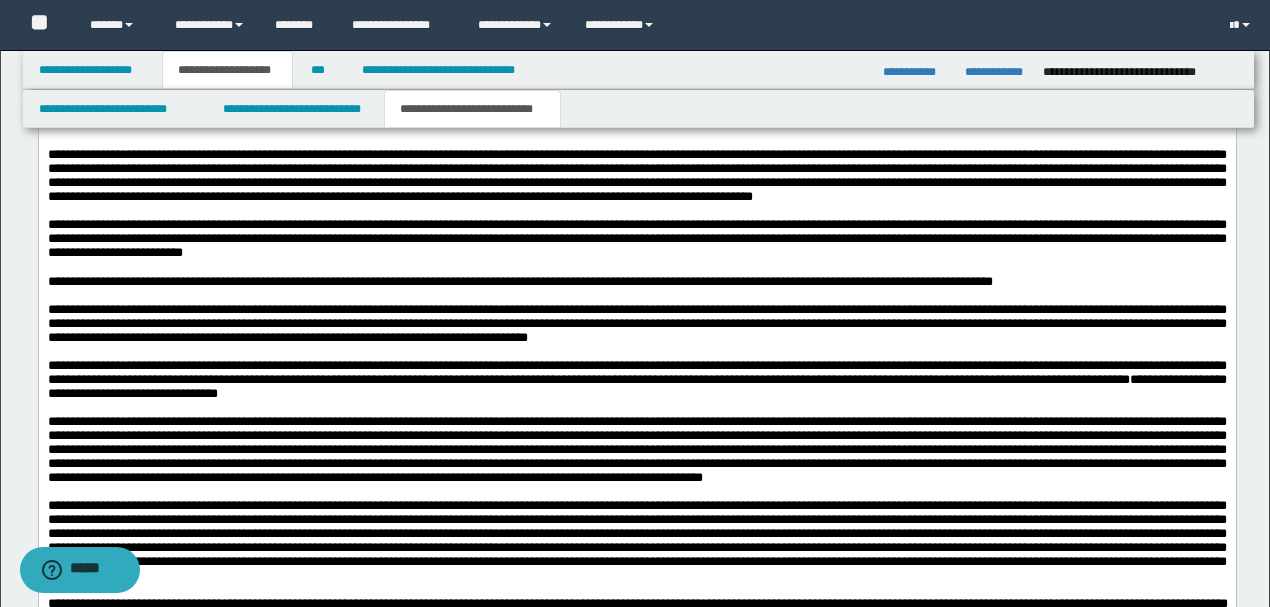 scroll, scrollTop: 1666, scrollLeft: 0, axis: vertical 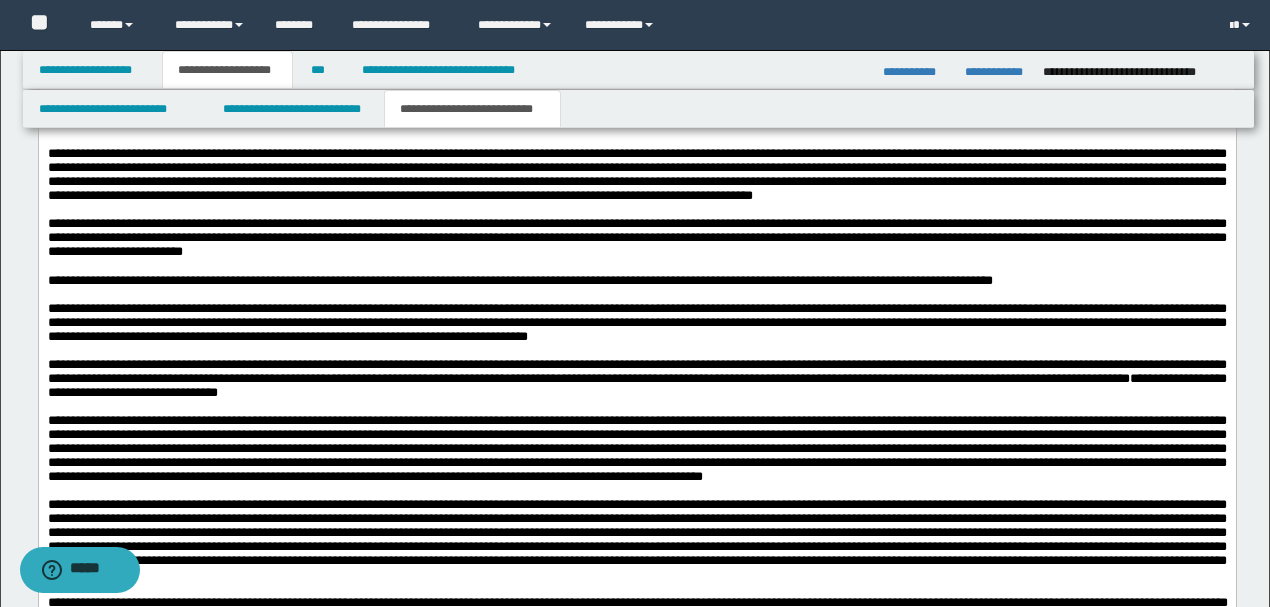 click on "**********" at bounding box center (636, 281) 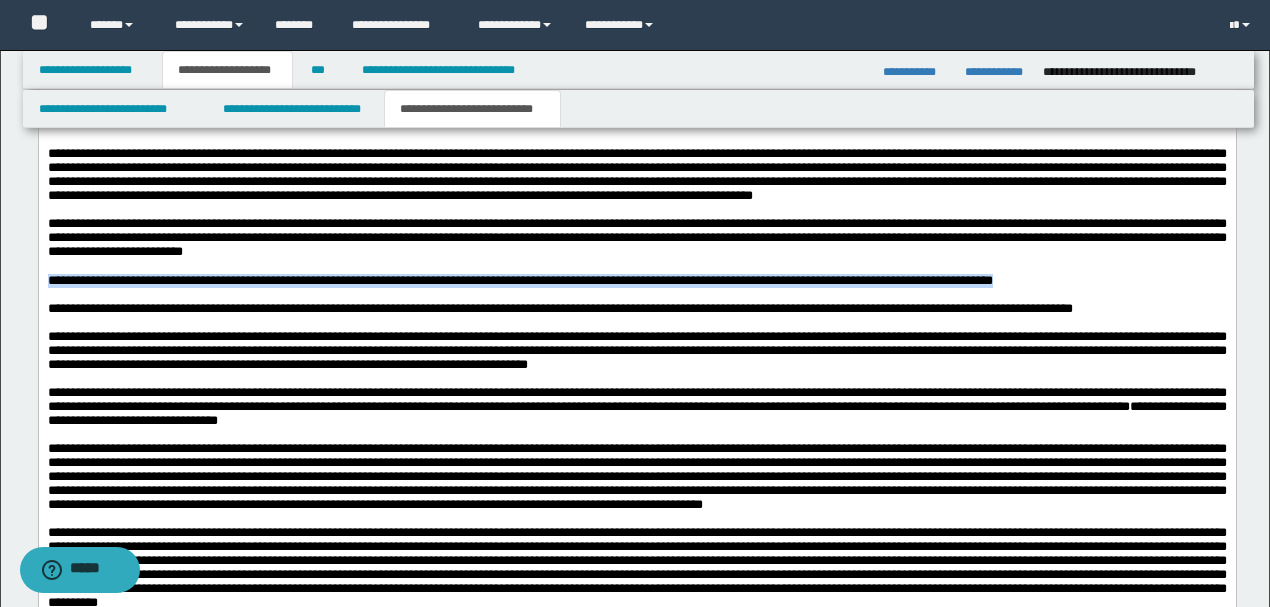 drag, startPoint x: 1090, startPoint y: 340, endPoint x: 0, endPoint y: 342, distance: 1090.0018 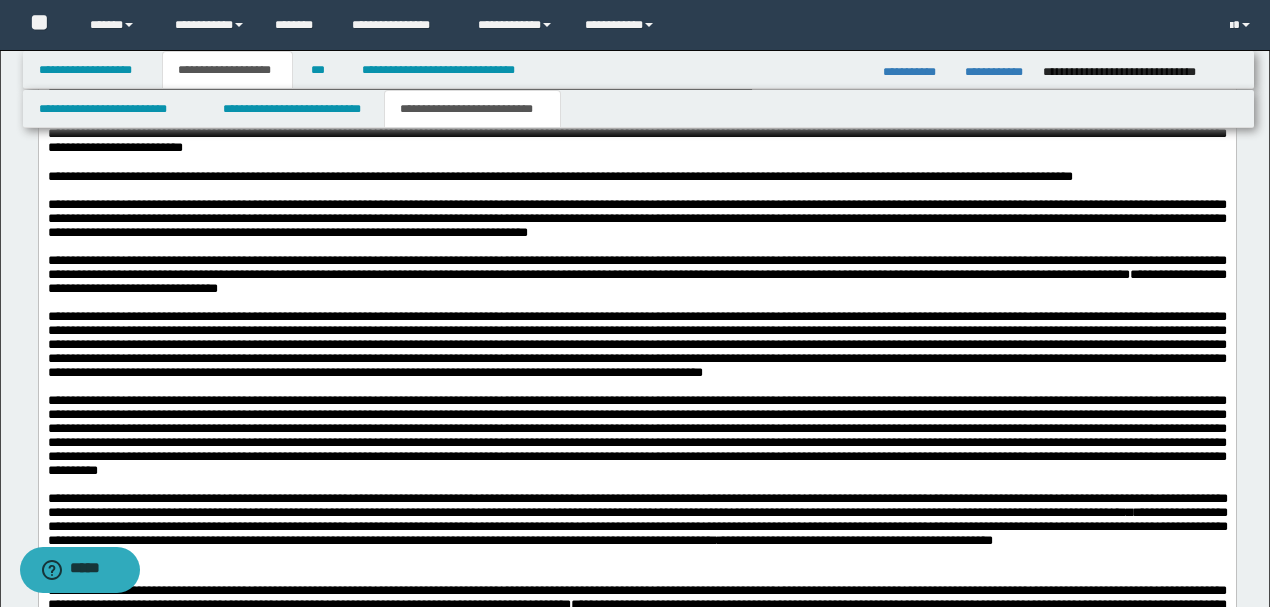 scroll, scrollTop: 1800, scrollLeft: 0, axis: vertical 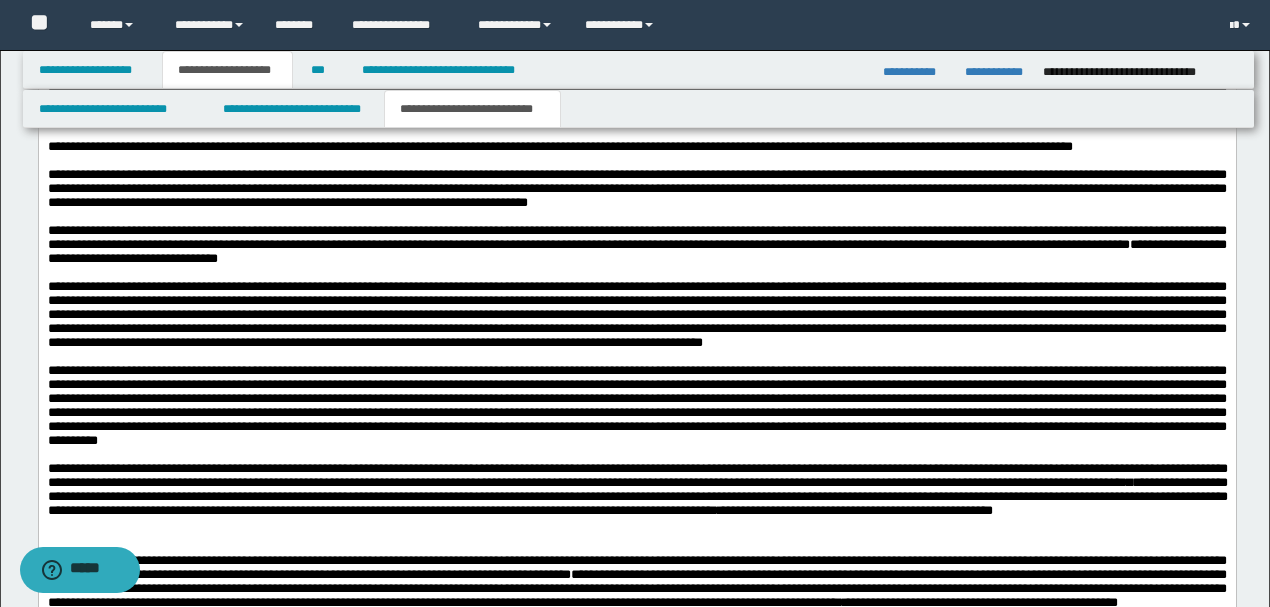 click on "**********" at bounding box center (559, 146) 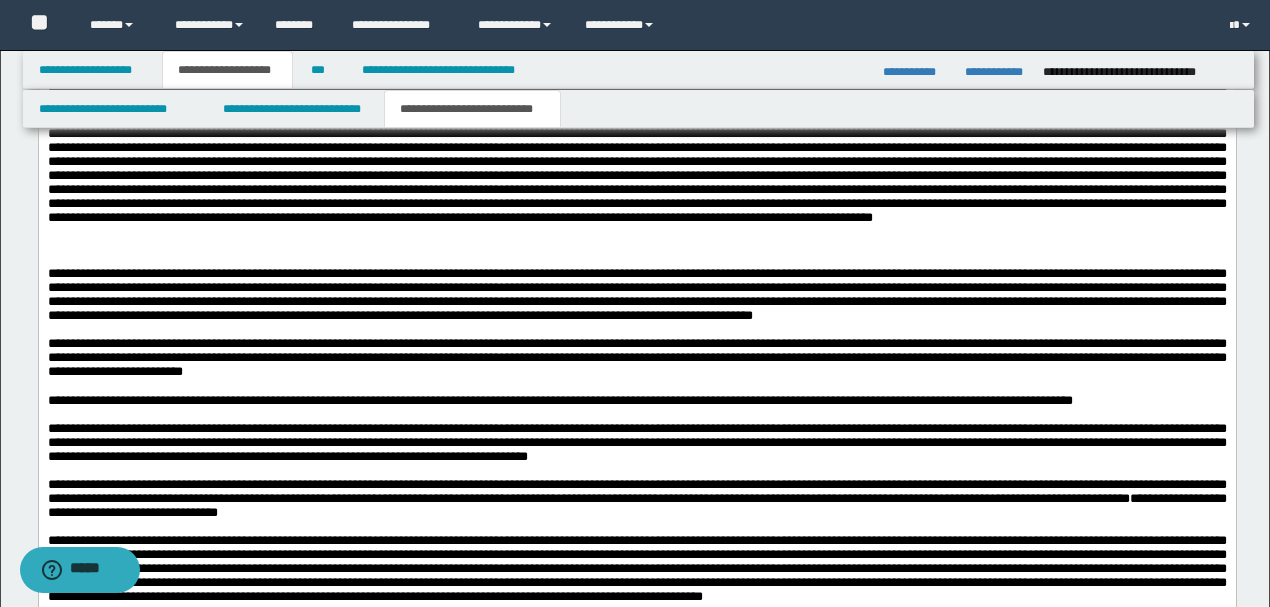 scroll, scrollTop: 1666, scrollLeft: 0, axis: vertical 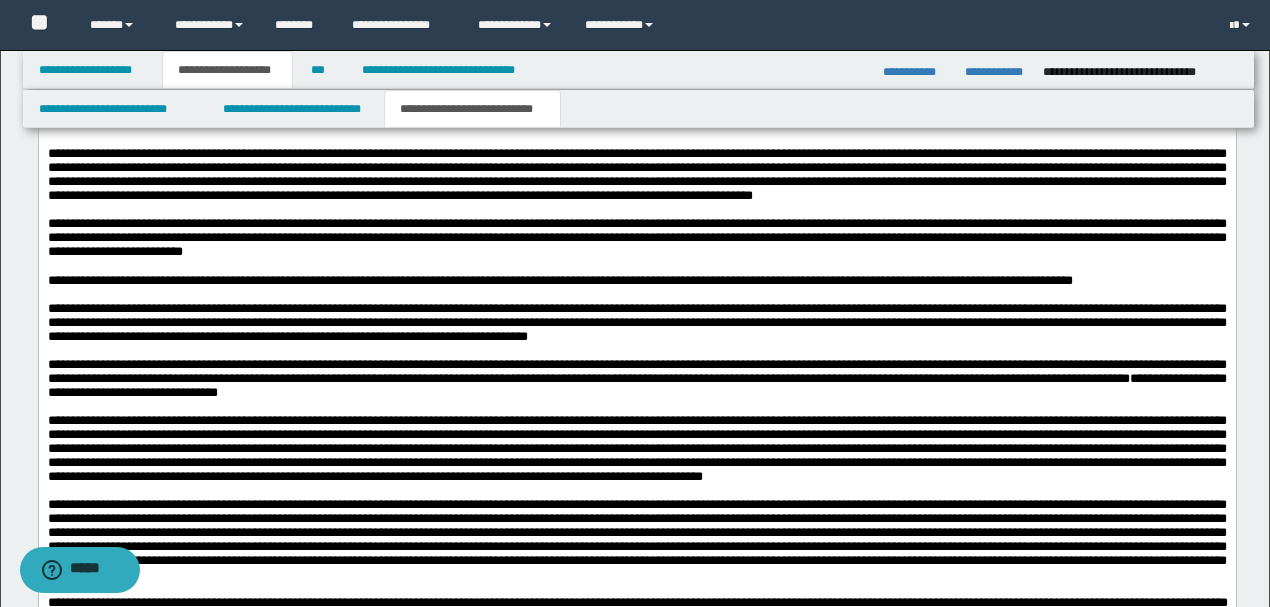 click at bounding box center [636, 0] 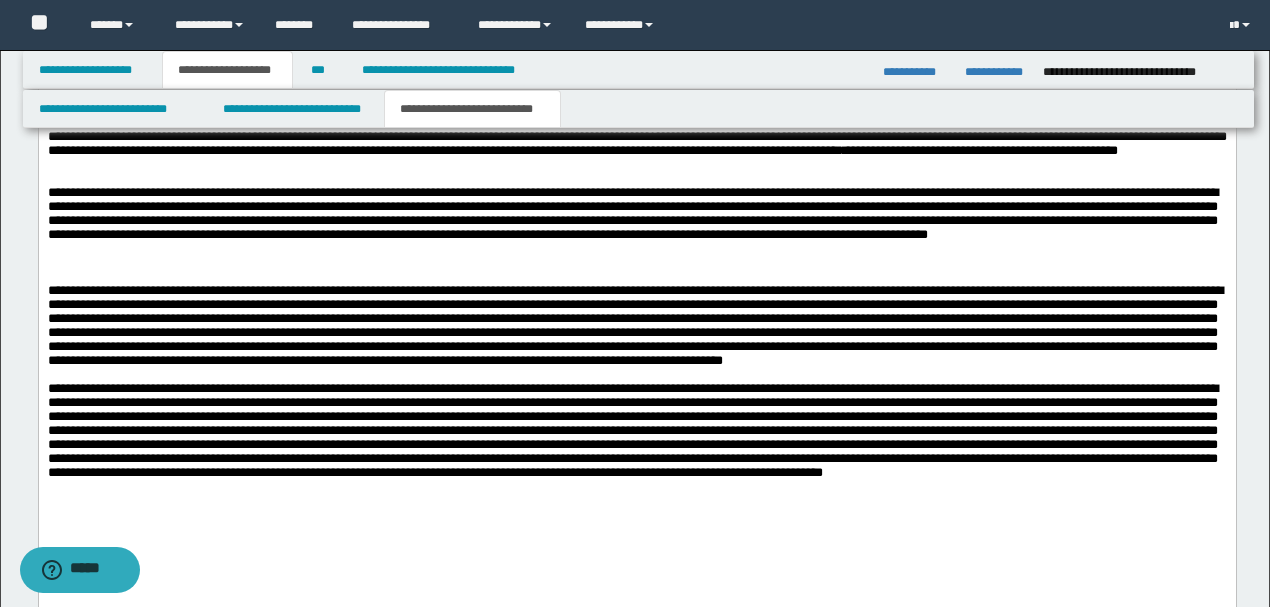 scroll, scrollTop: 2266, scrollLeft: 0, axis: vertical 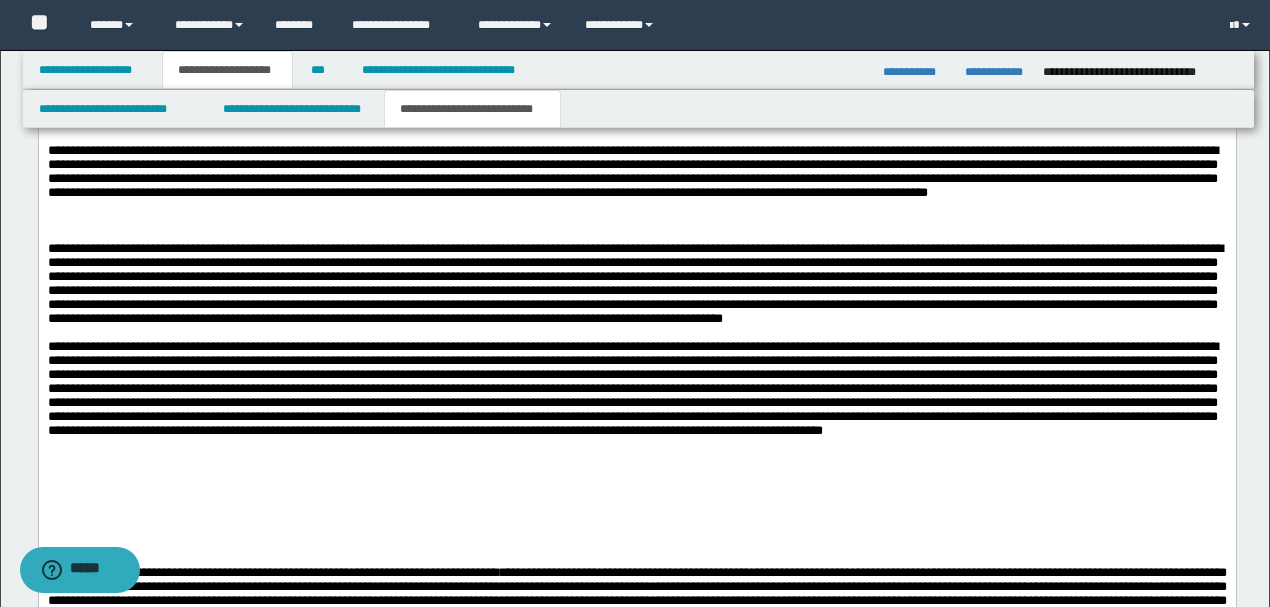 click on "**********" at bounding box center (636, 88) 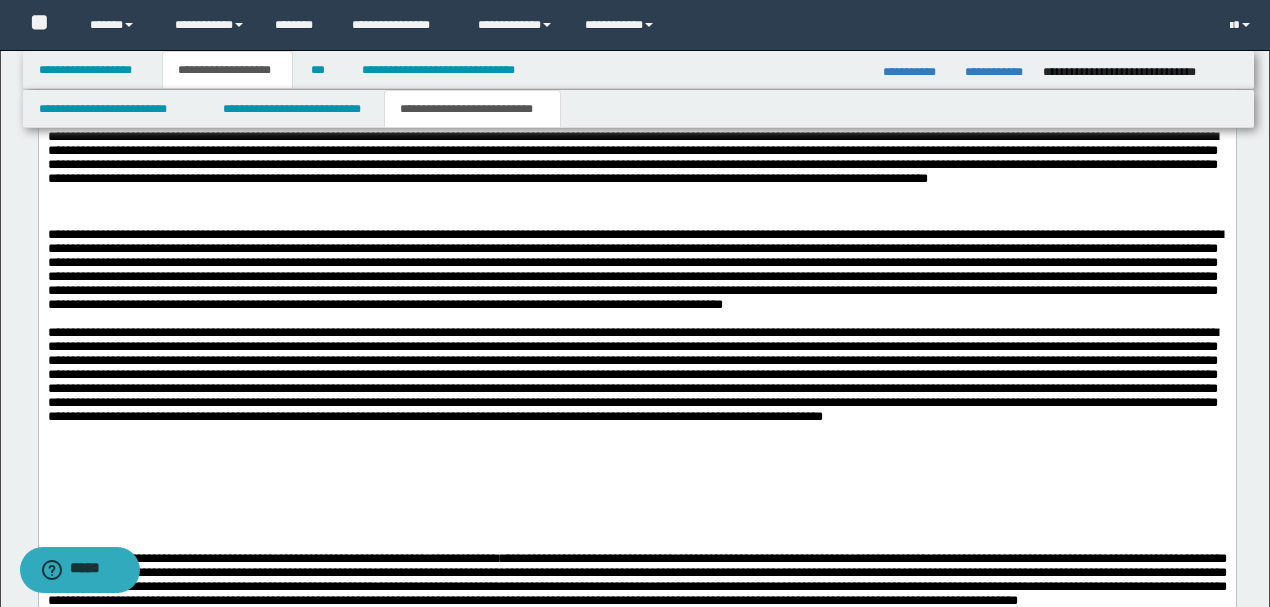 click on "**********" at bounding box center (636, 158) 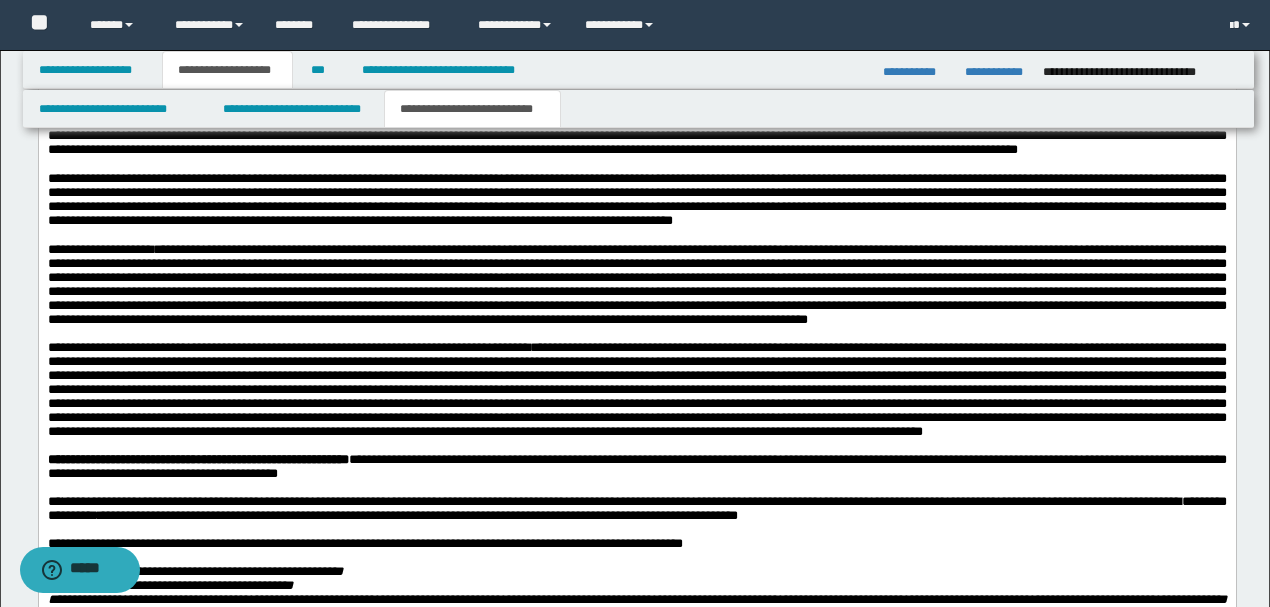 scroll, scrollTop: 2733, scrollLeft: 0, axis: vertical 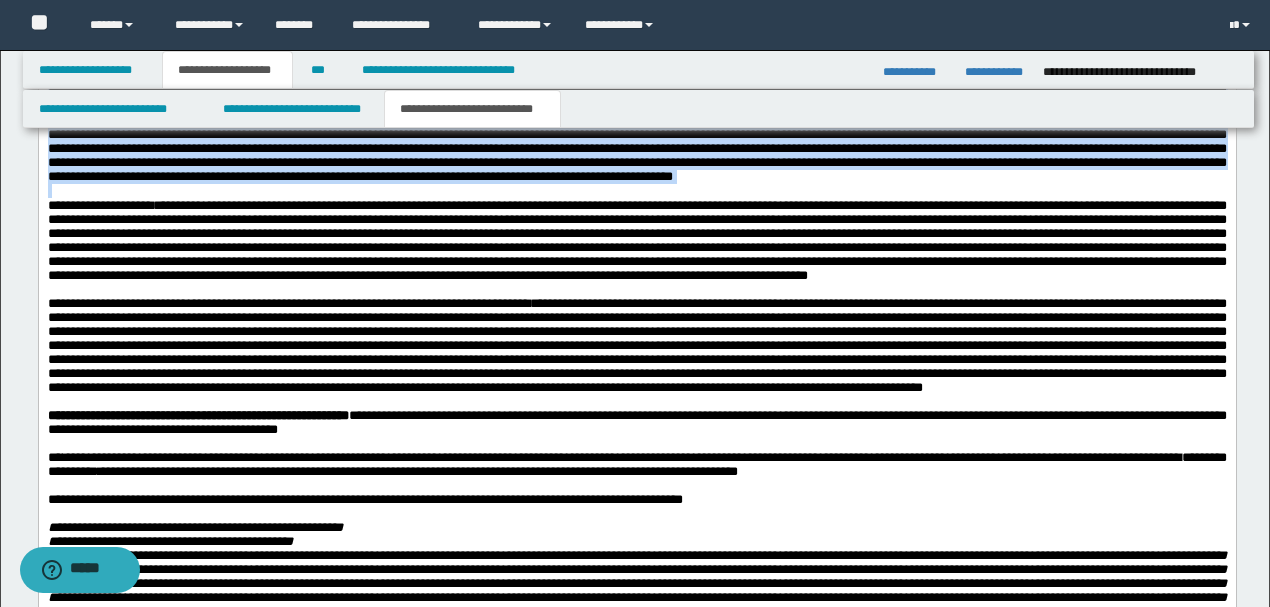 drag, startPoint x: 46, startPoint y: 246, endPoint x: 930, endPoint y: 388, distance: 895.33234 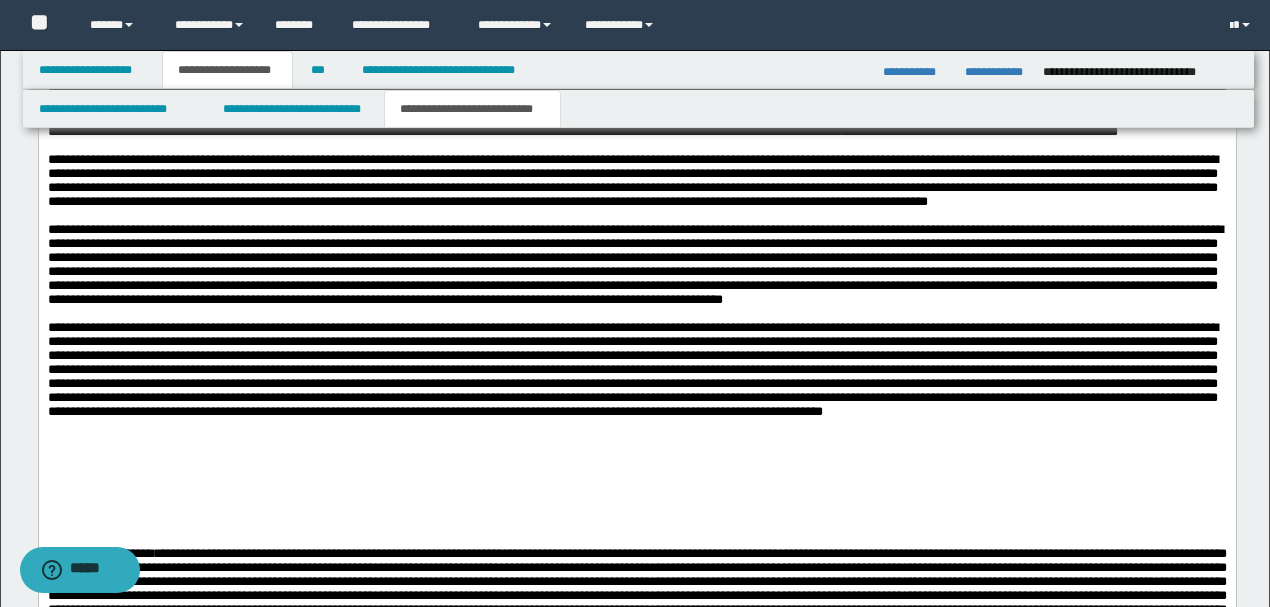 scroll, scrollTop: 2266, scrollLeft: 0, axis: vertical 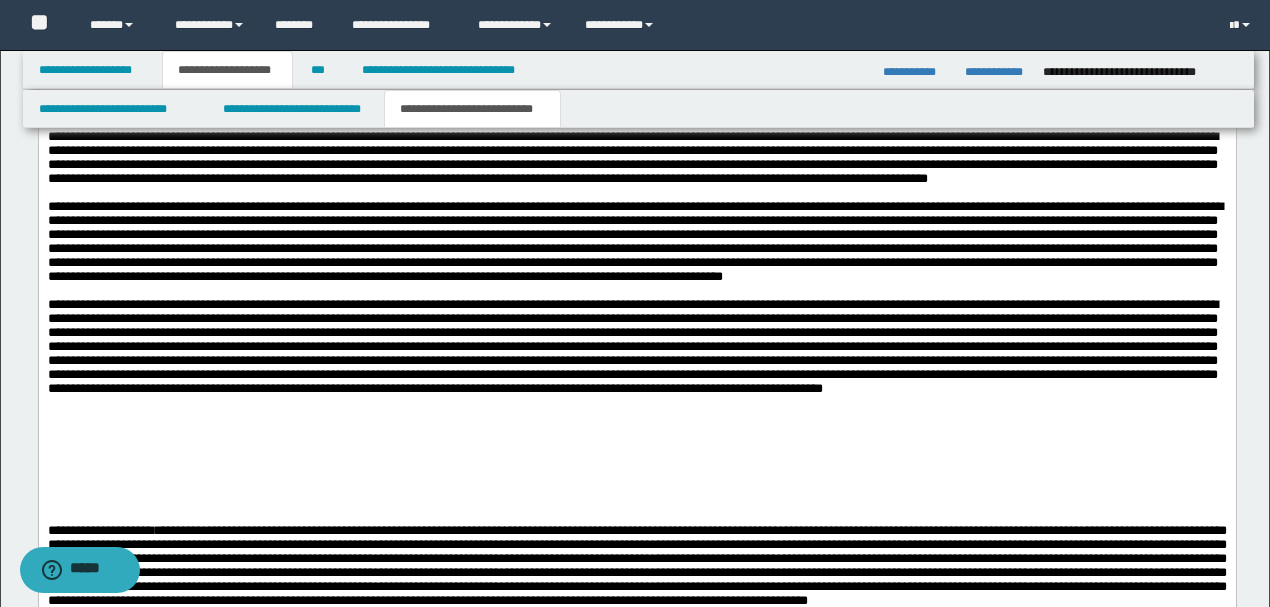 click on "**********" at bounding box center [636, 158] 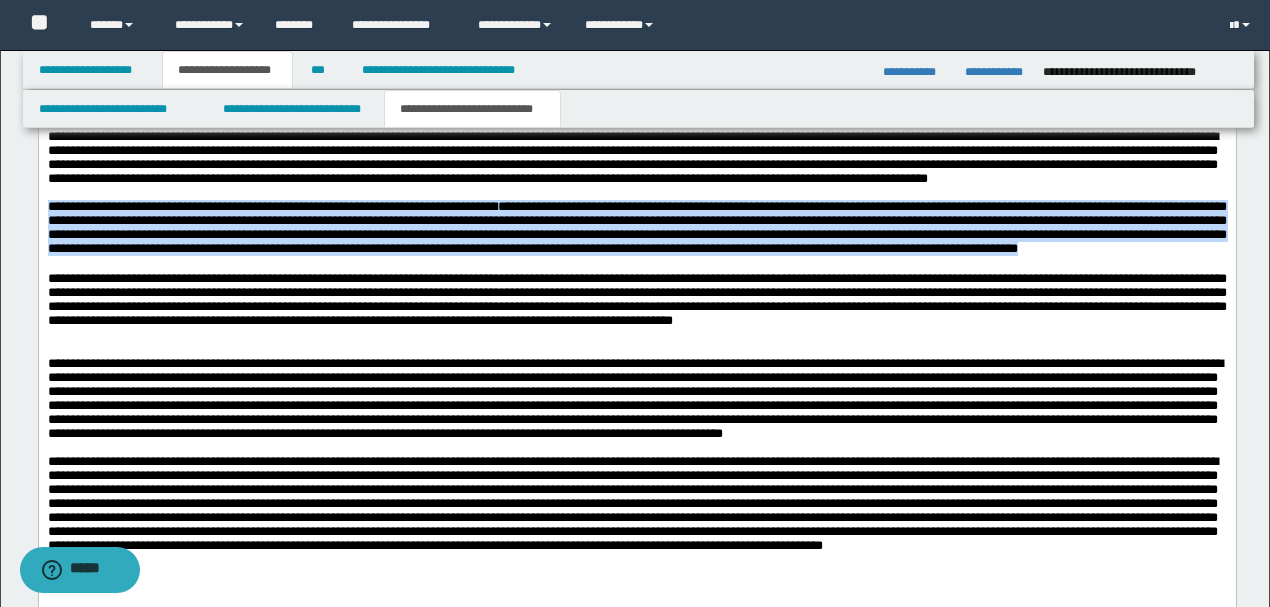 drag, startPoint x: 176, startPoint y: 405, endPoint x: 45, endPoint y: 340, distance: 146.23953 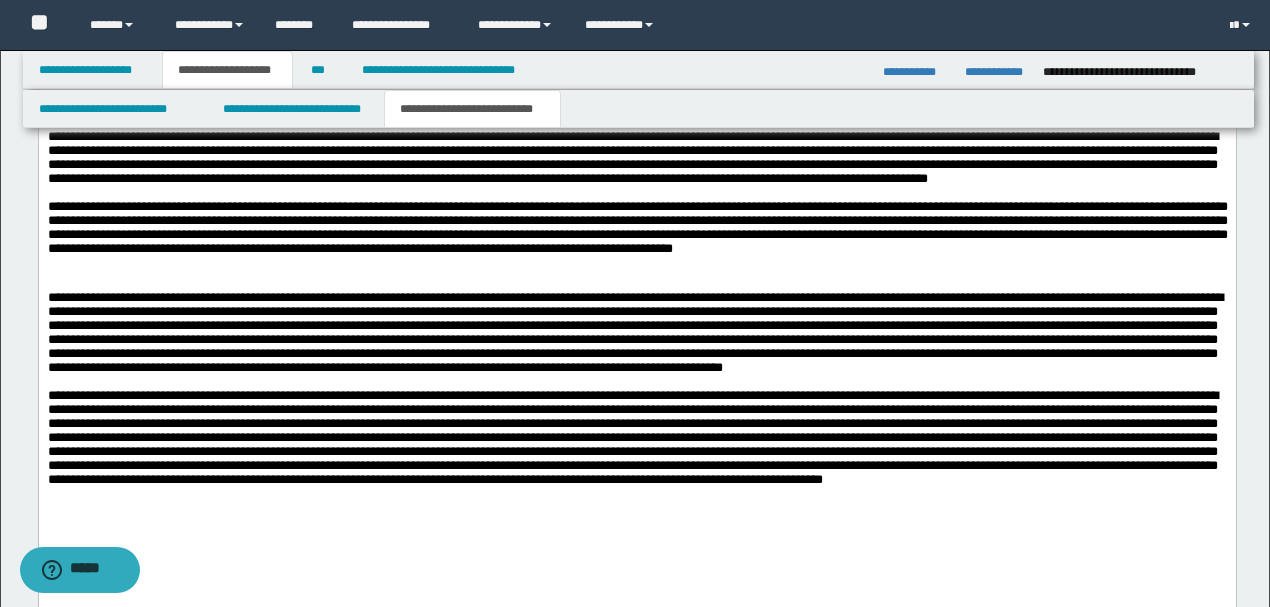 click on "**********" at bounding box center (637, 230) 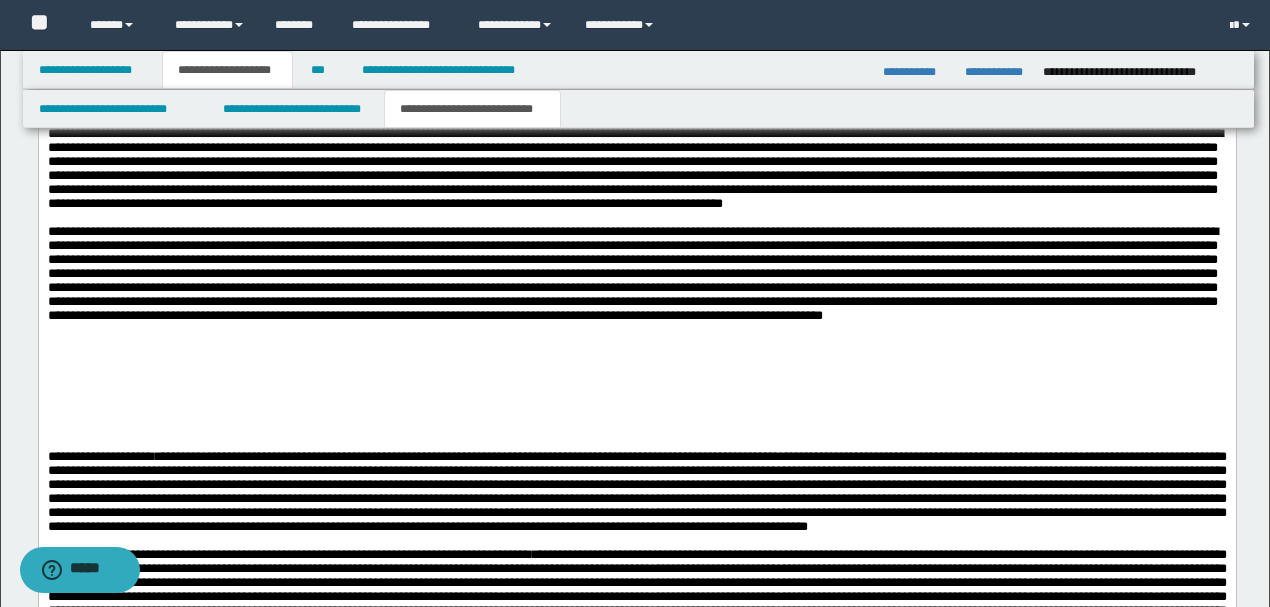 scroll, scrollTop: 2466, scrollLeft: 0, axis: vertical 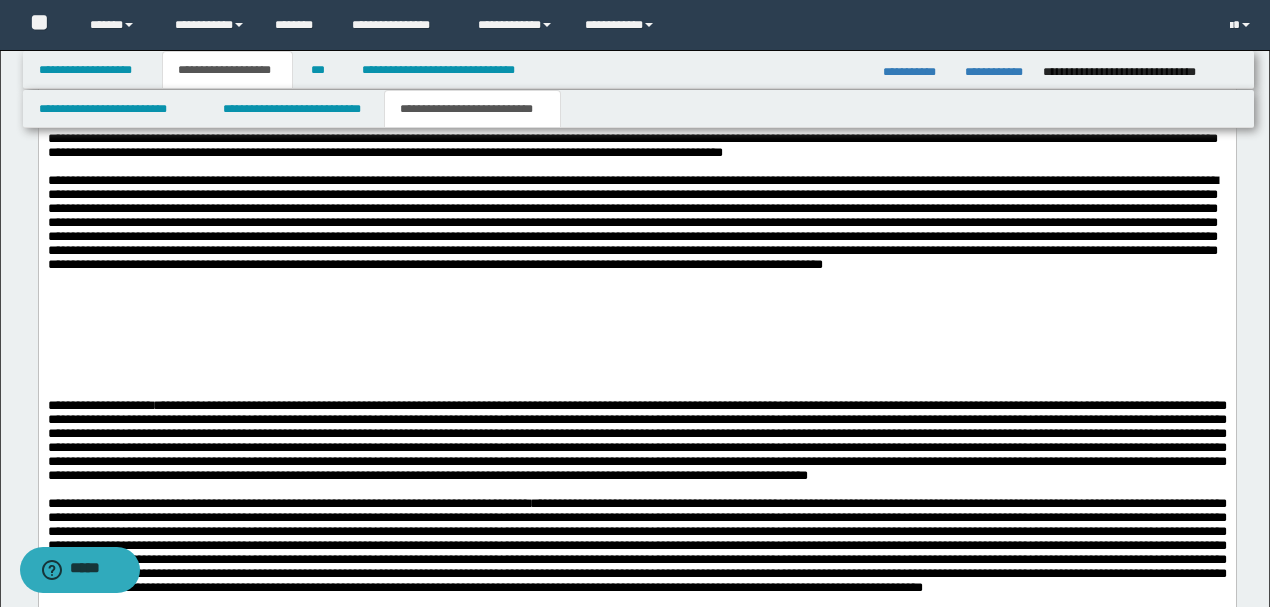click at bounding box center (632, 222) 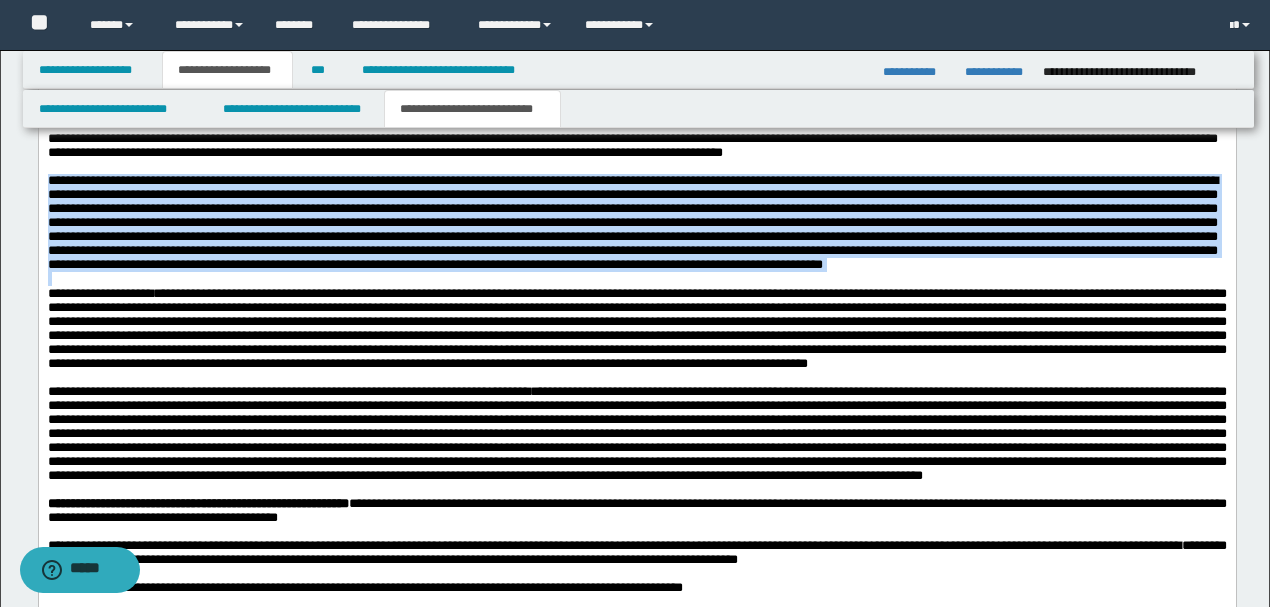 drag, startPoint x: 46, startPoint y: 324, endPoint x: 354, endPoint y: 440, distance: 329.12003 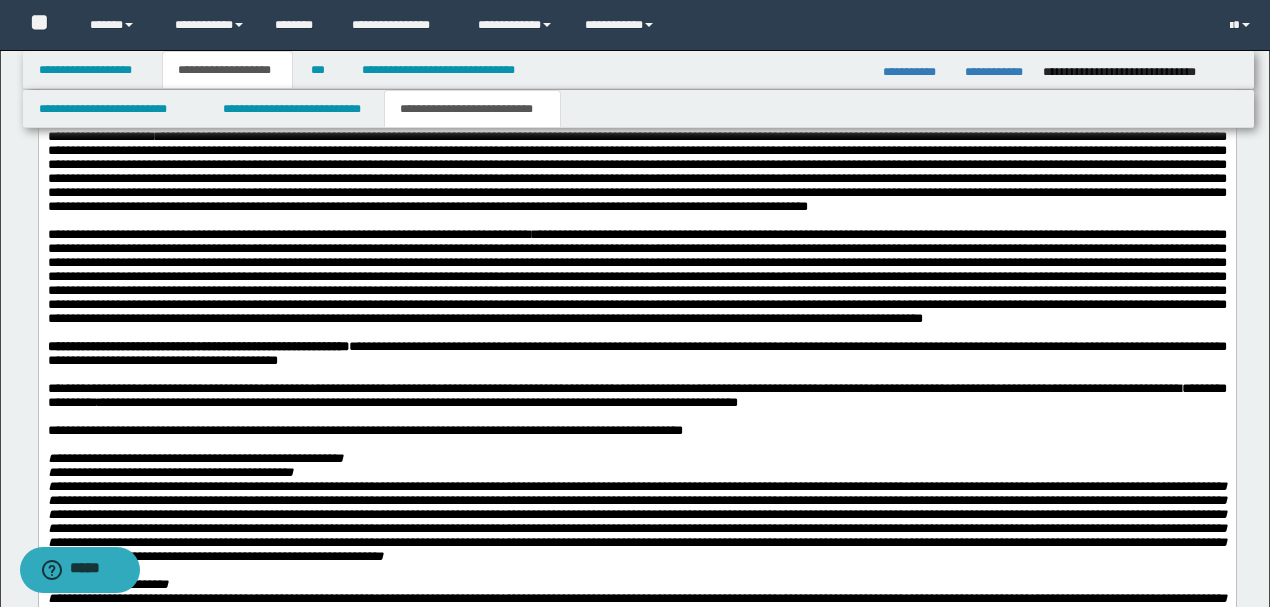 scroll, scrollTop: 2533, scrollLeft: 0, axis: vertical 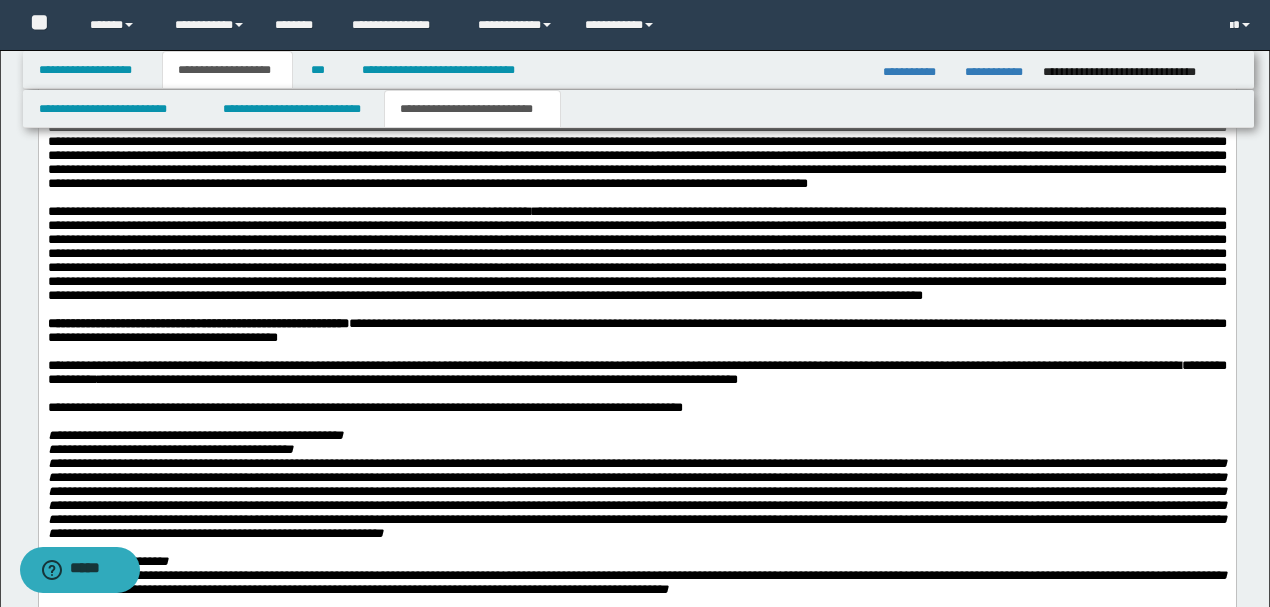 click on "**********" at bounding box center (636, 254) 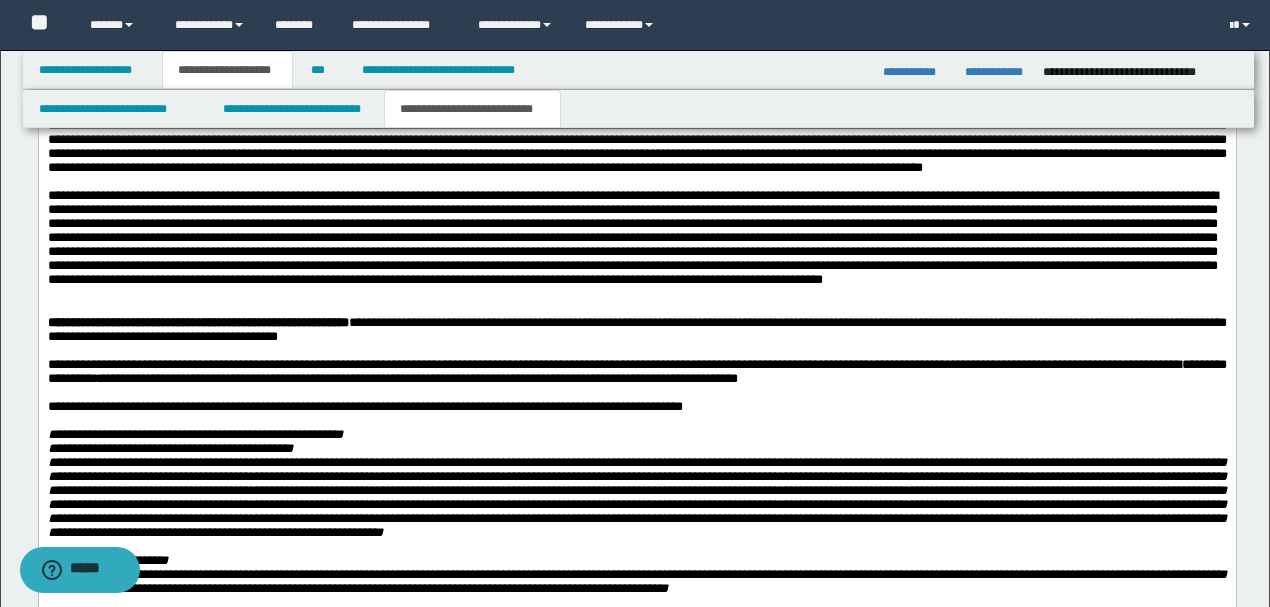 scroll, scrollTop: 2666, scrollLeft: 0, axis: vertical 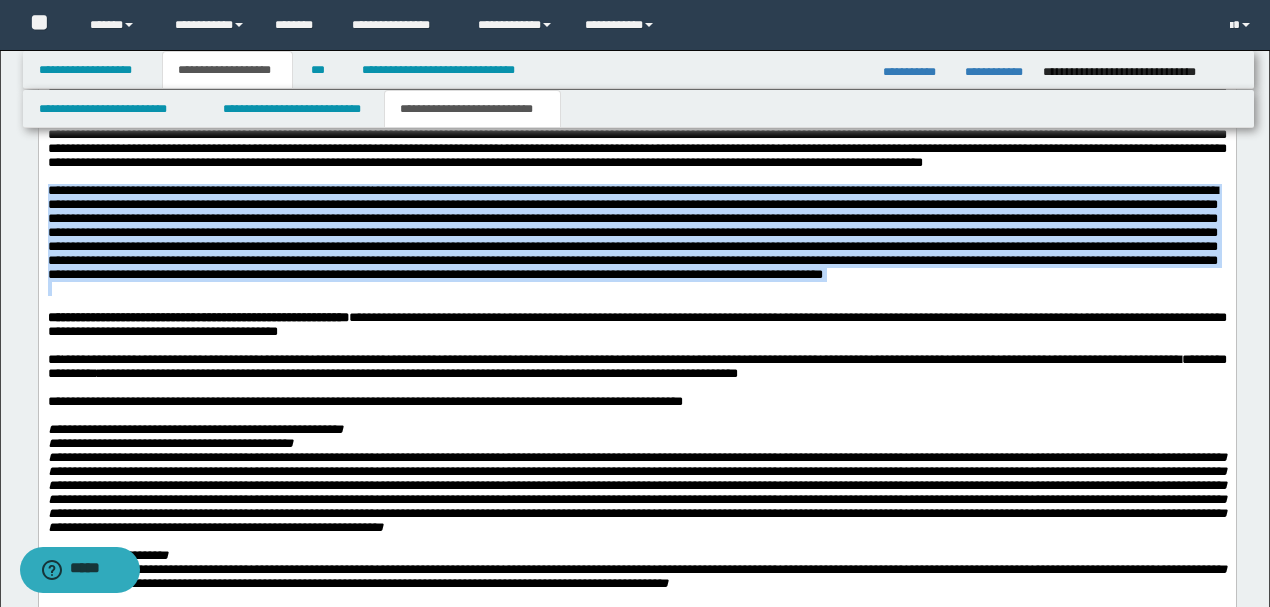 drag, startPoint x: 374, startPoint y: 505, endPoint x: 32, endPoint y: 385, distance: 362.4417 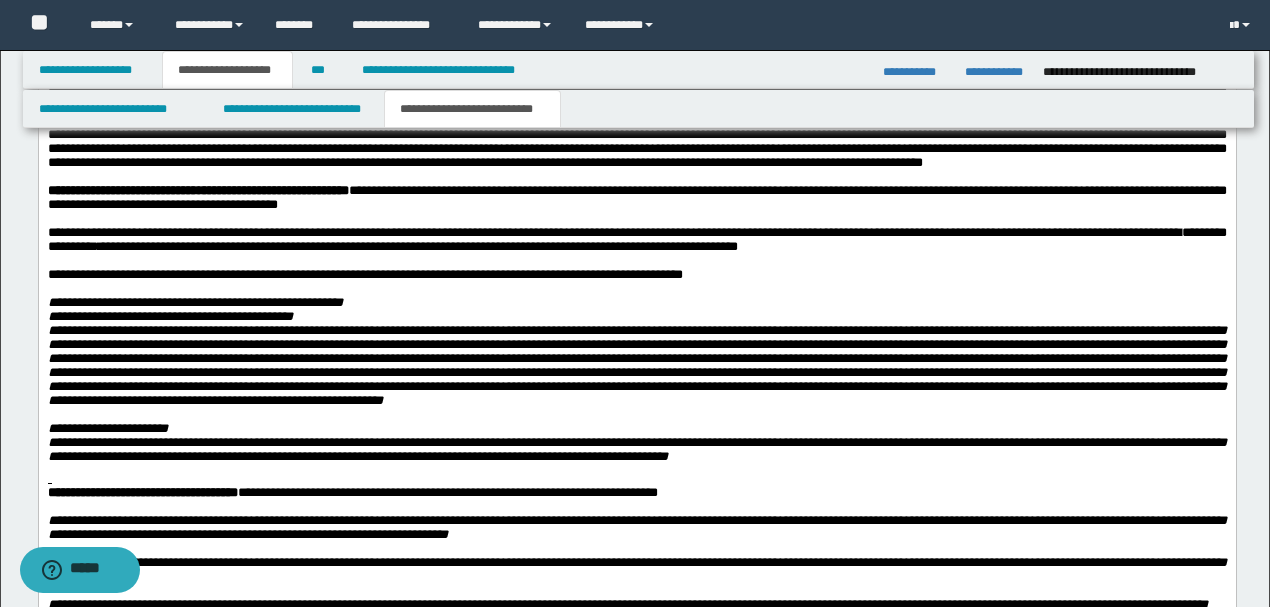 click at bounding box center (636, 120) 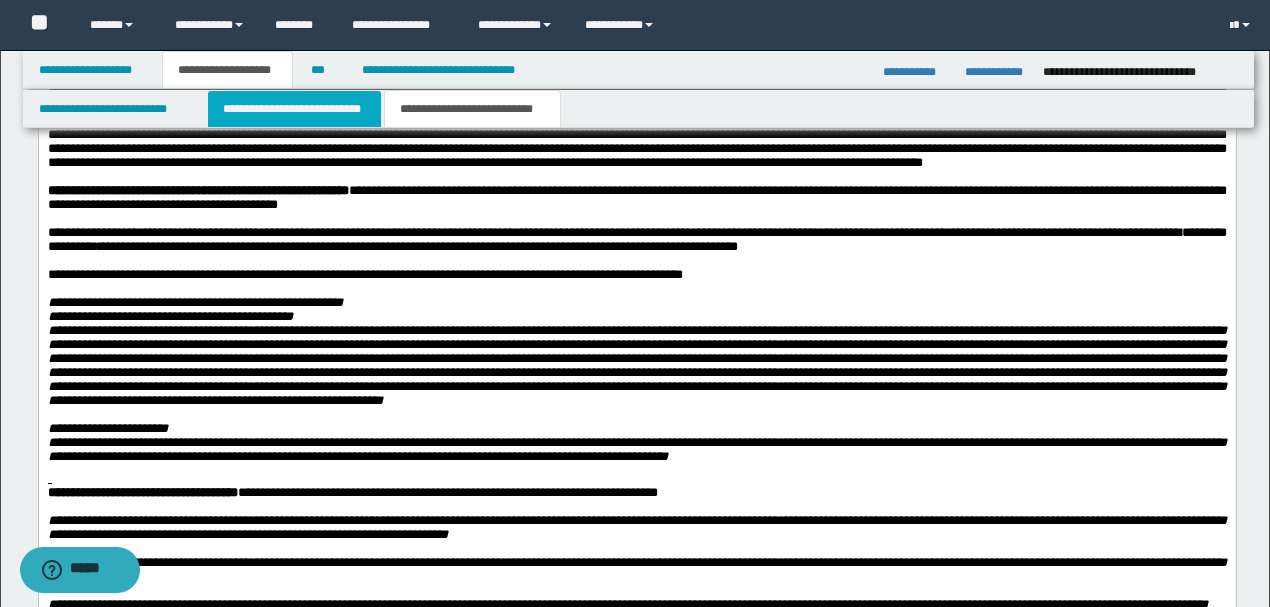click on "**********" at bounding box center [294, 109] 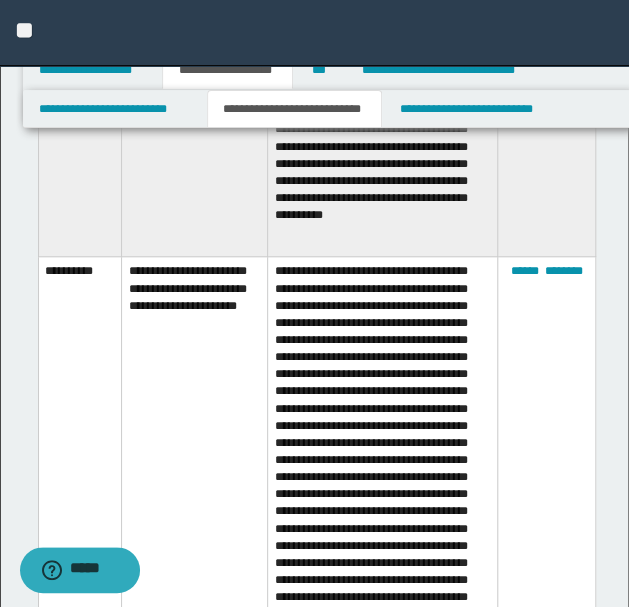 scroll, scrollTop: 5933, scrollLeft: 0, axis: vertical 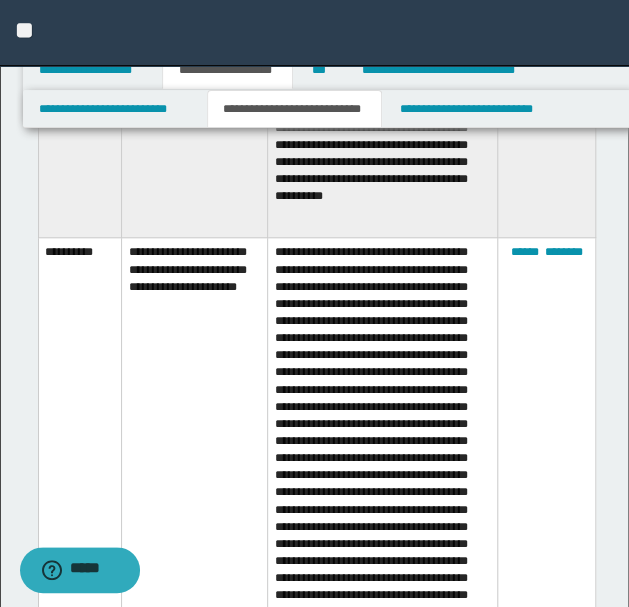 click on "**********" at bounding box center [195, 586] 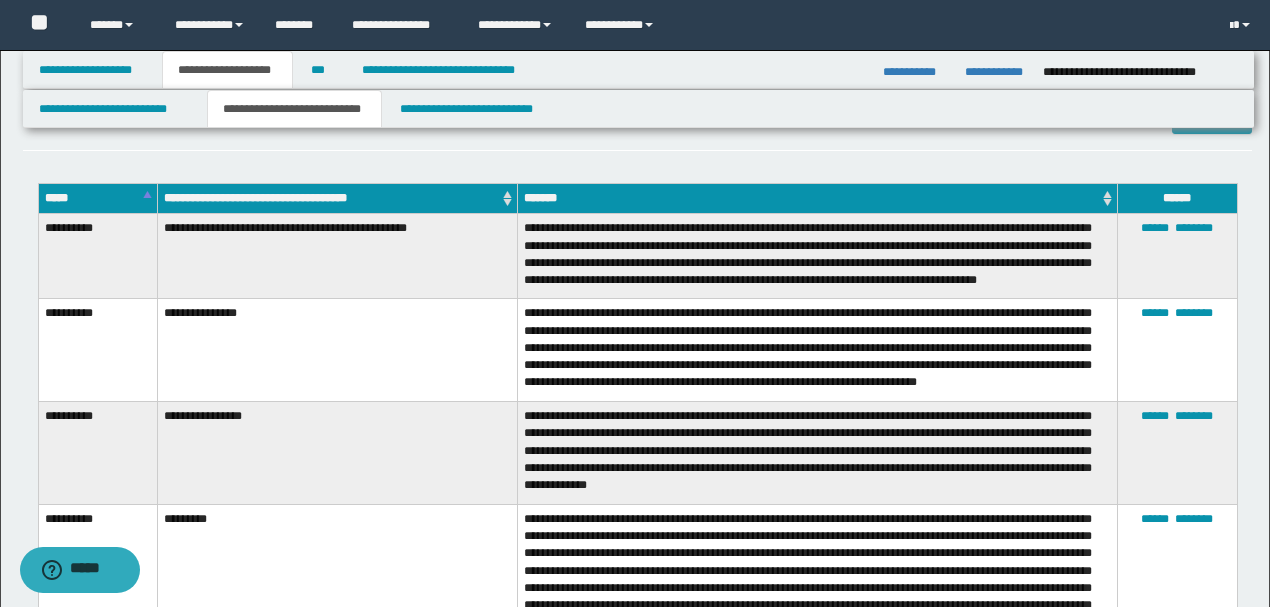 scroll, scrollTop: 2398, scrollLeft: 0, axis: vertical 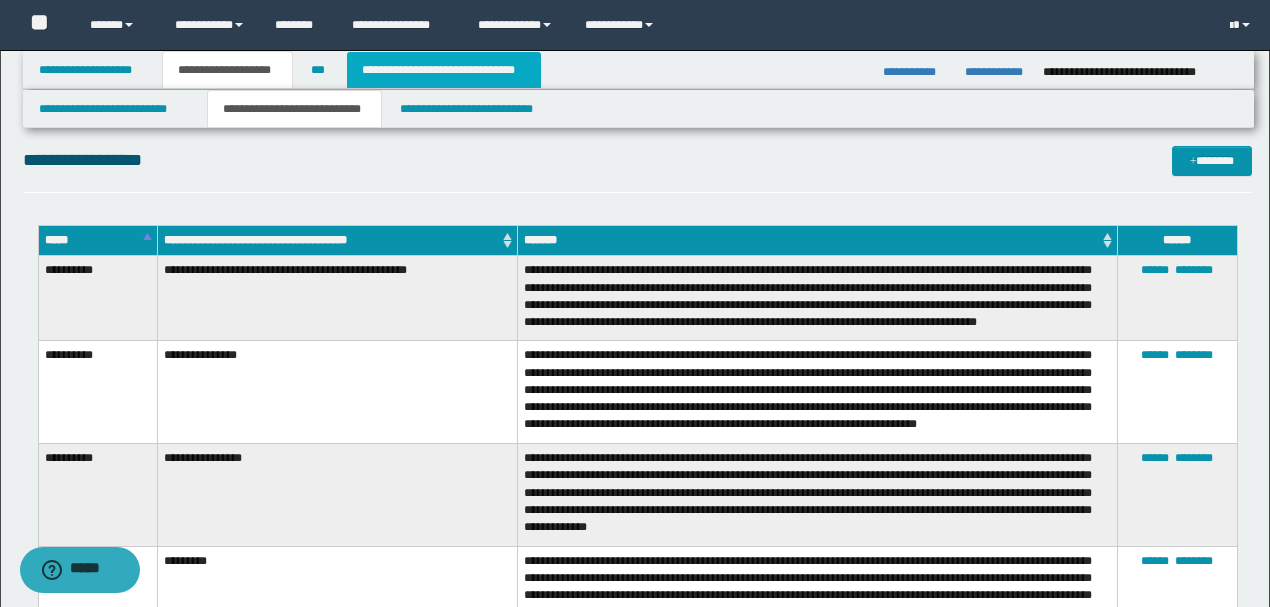click on "**********" at bounding box center [444, 70] 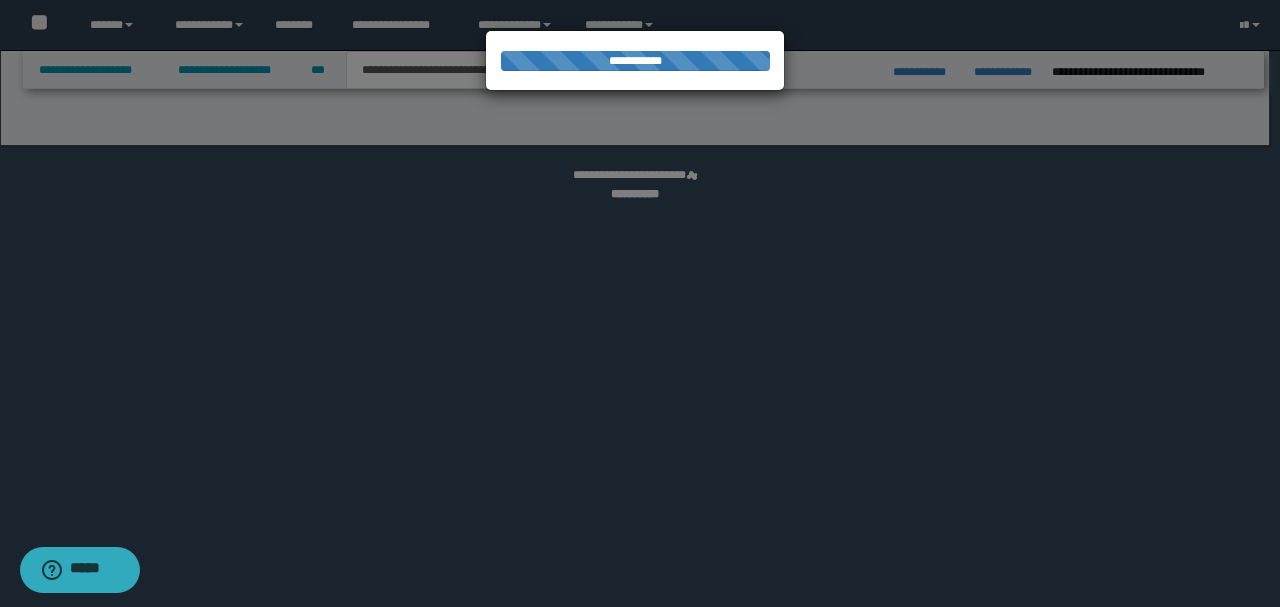 select on "*" 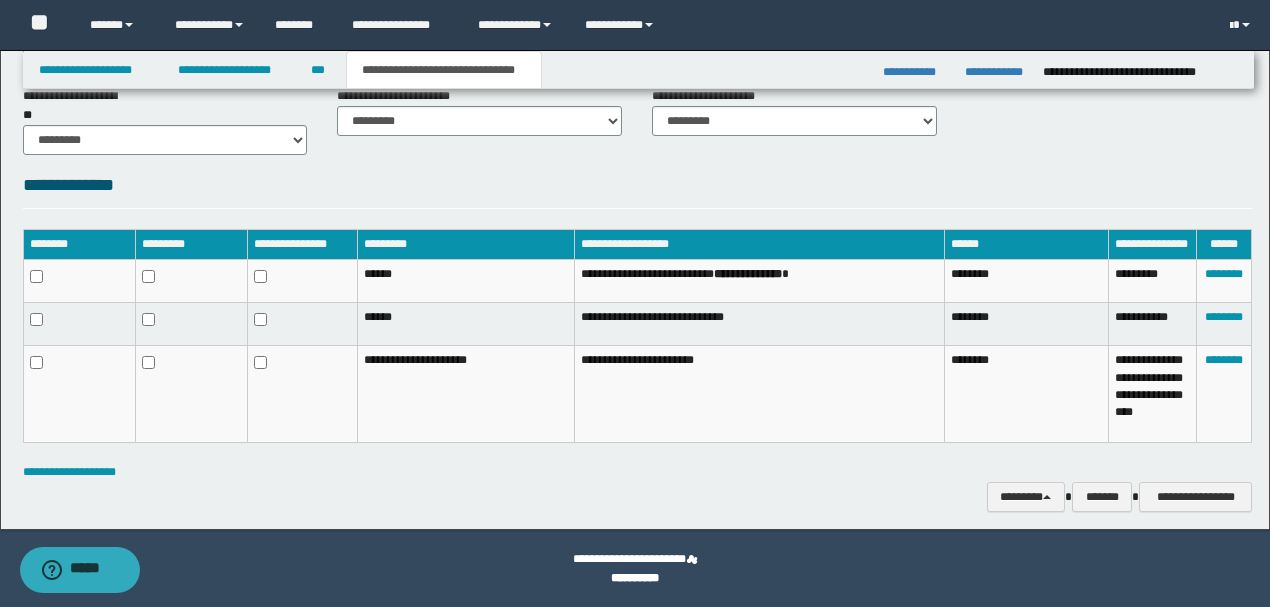 scroll, scrollTop: 881, scrollLeft: 0, axis: vertical 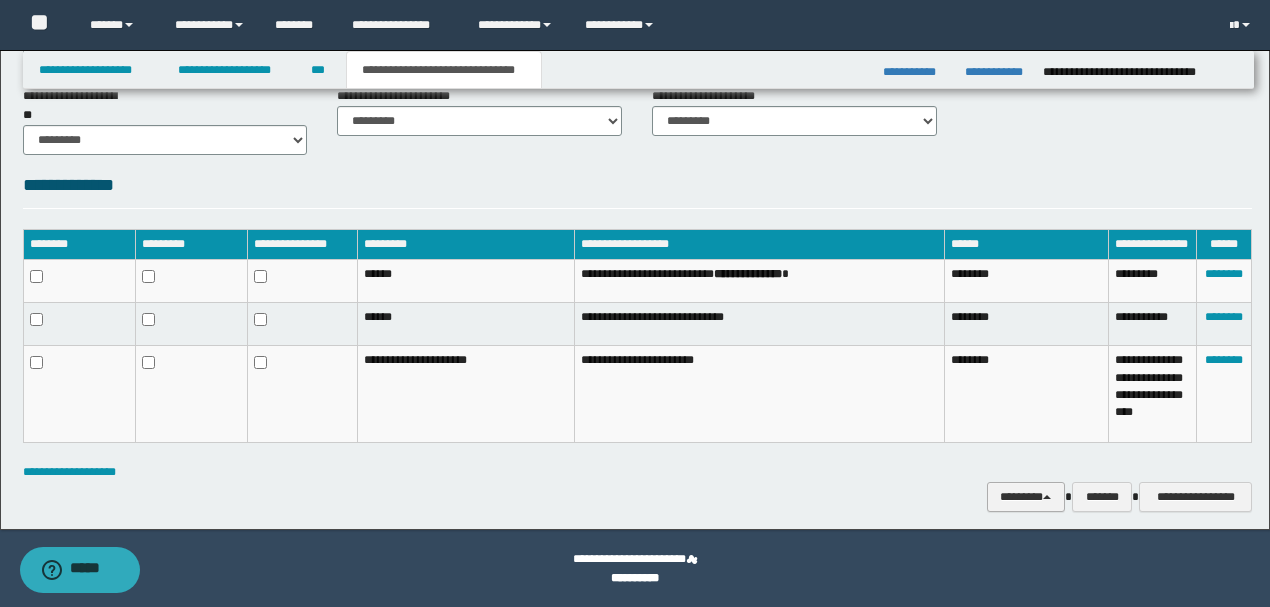 click on "********" at bounding box center (1026, 496) 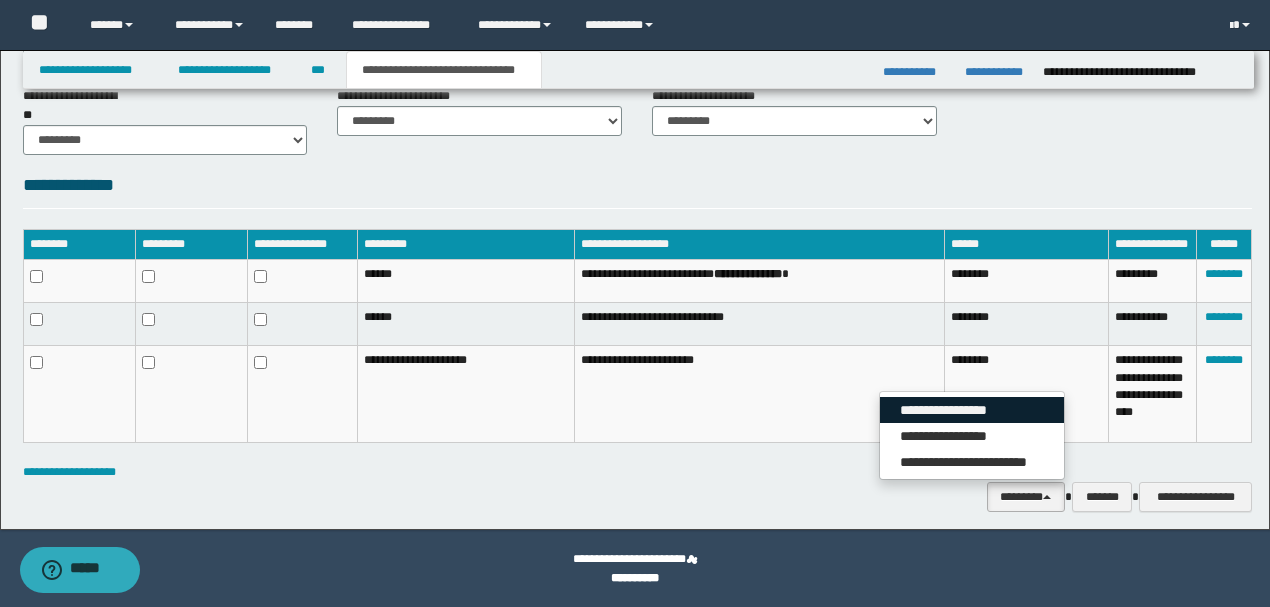 click on "**********" at bounding box center [972, 410] 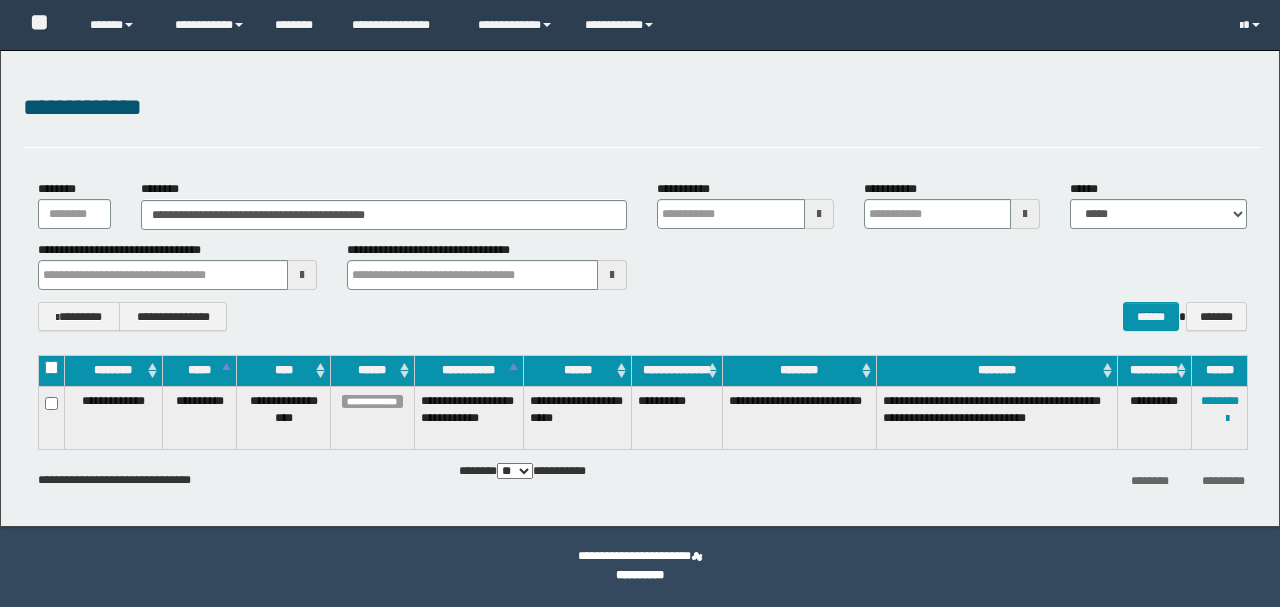 scroll, scrollTop: 0, scrollLeft: 0, axis: both 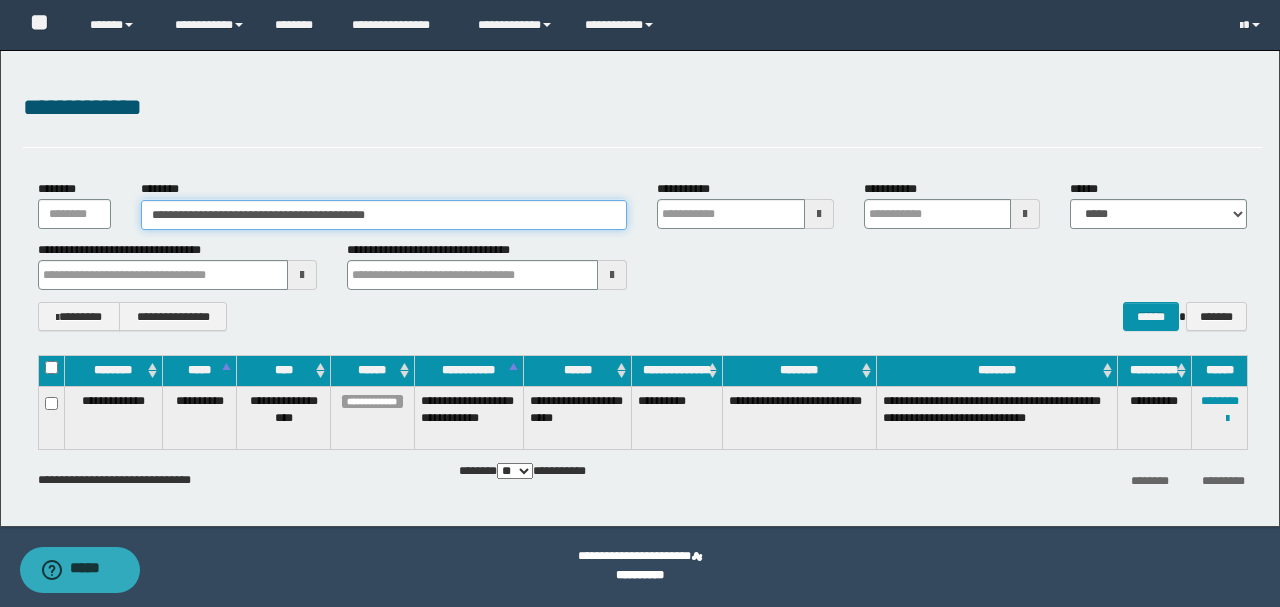 drag, startPoint x: 450, startPoint y: 217, endPoint x: 0, endPoint y: 216, distance: 450.0011 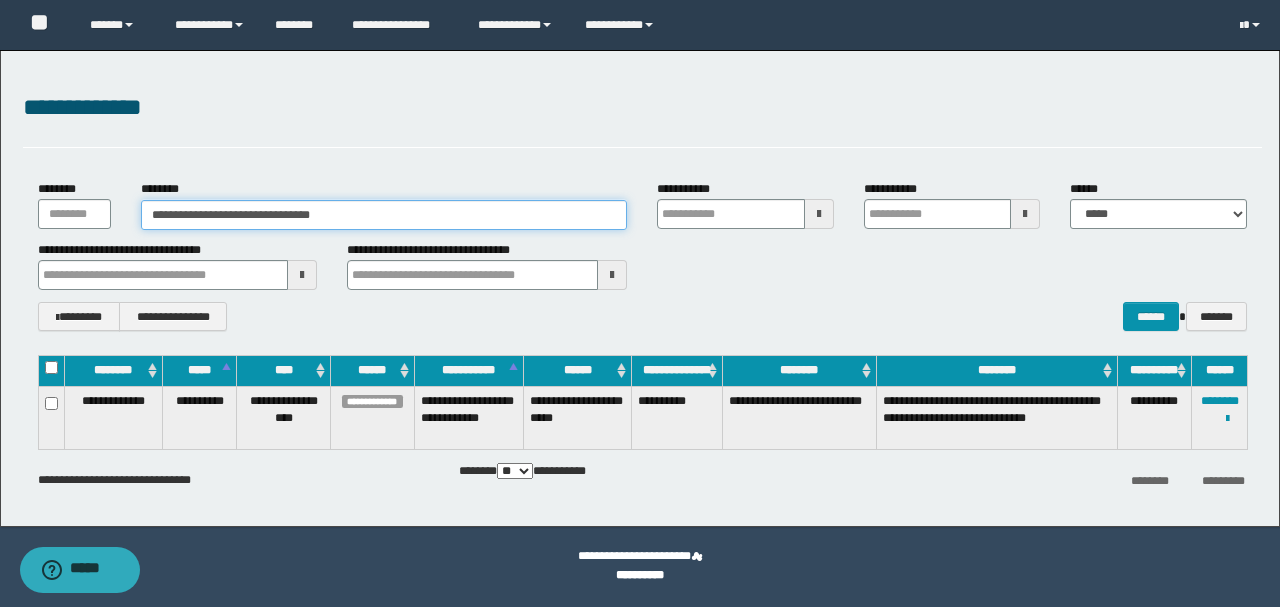 type on "**********" 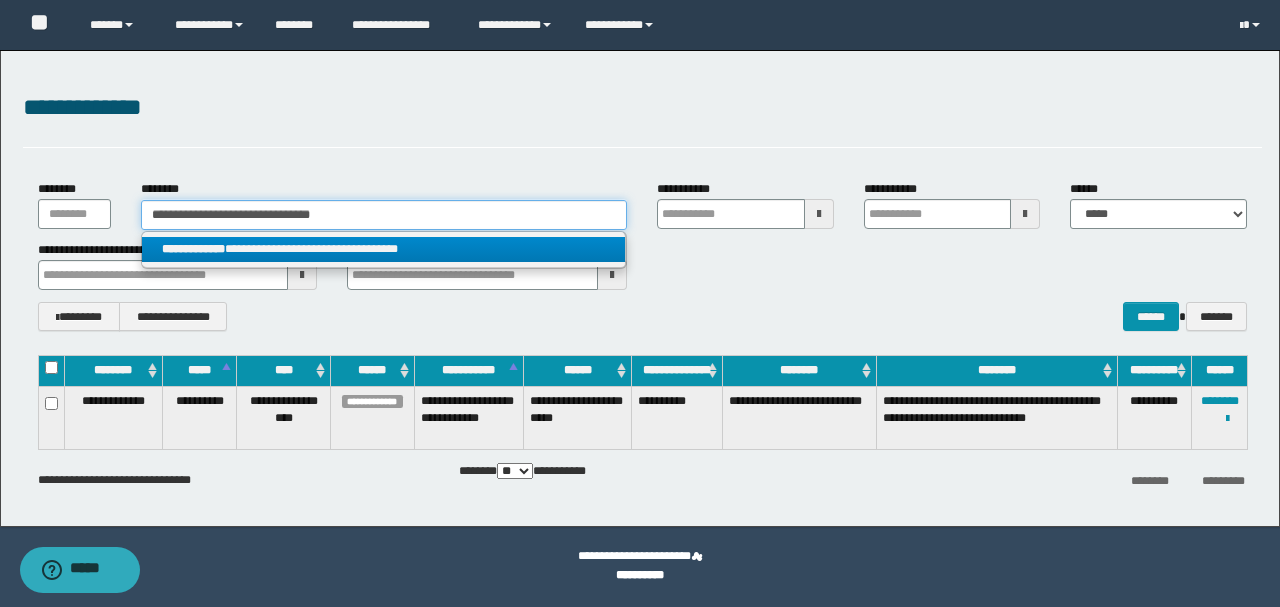 type on "**********" 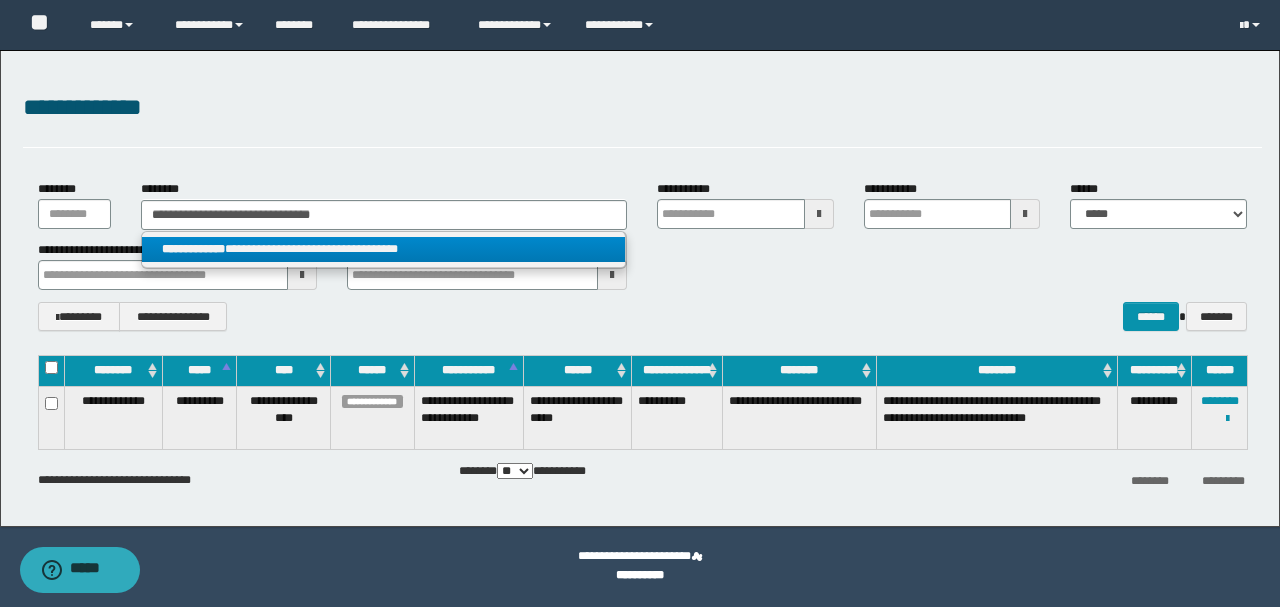 click on "**********" at bounding box center [384, 249] 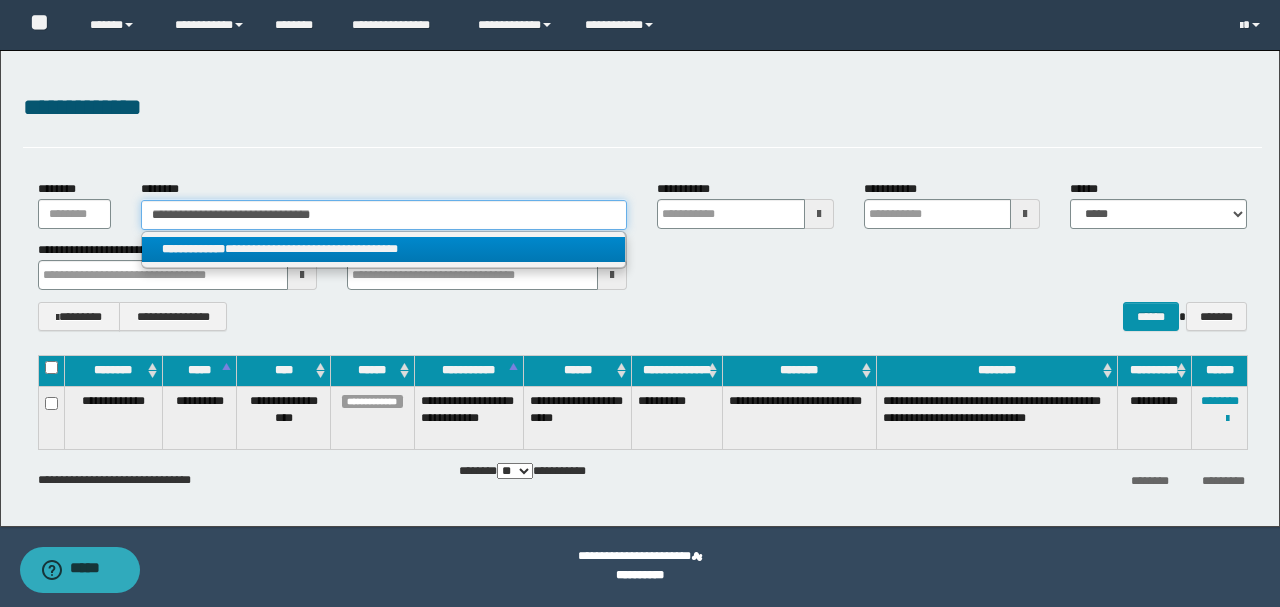 type 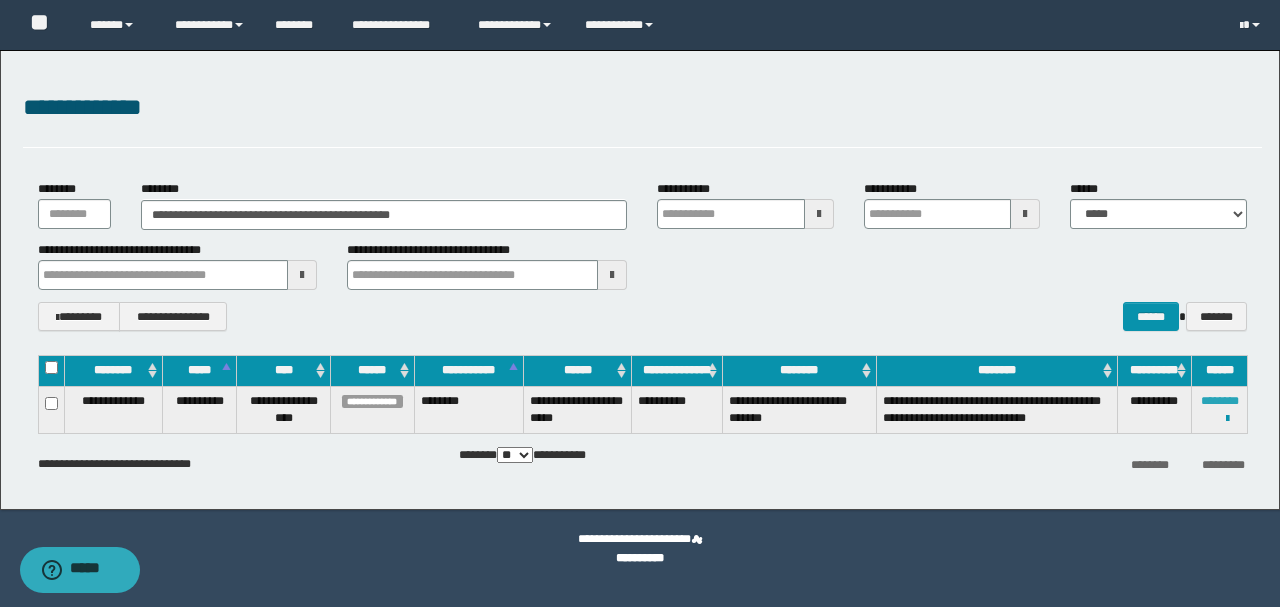 click on "********" at bounding box center (1220, 401) 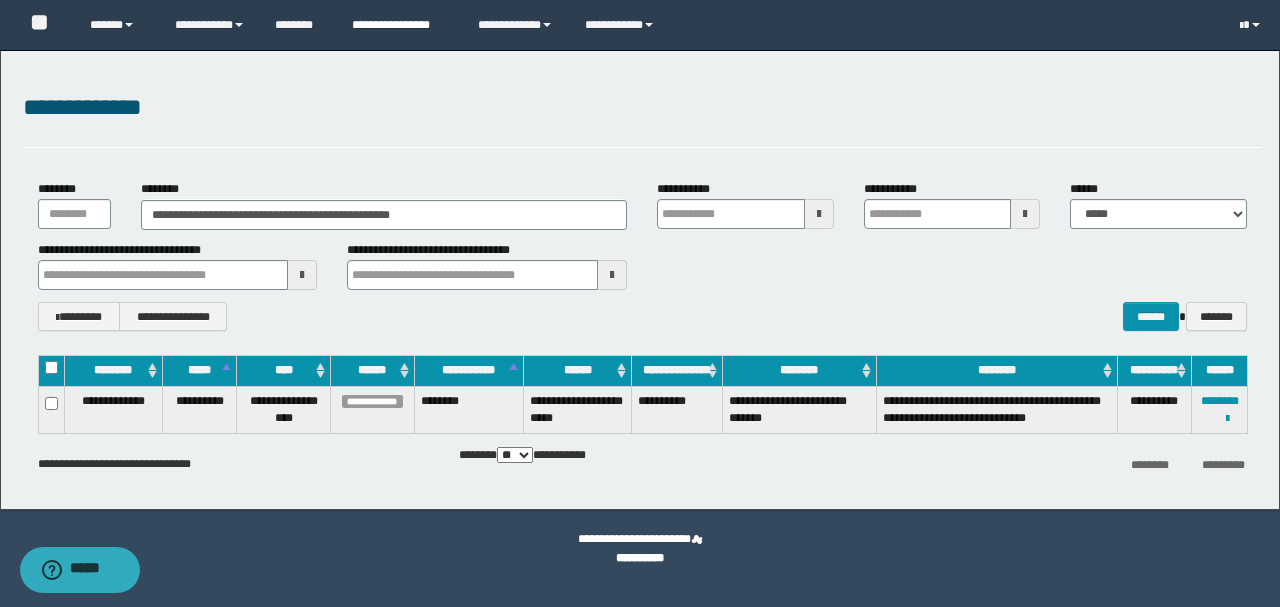 click on "**********" at bounding box center (400, 25) 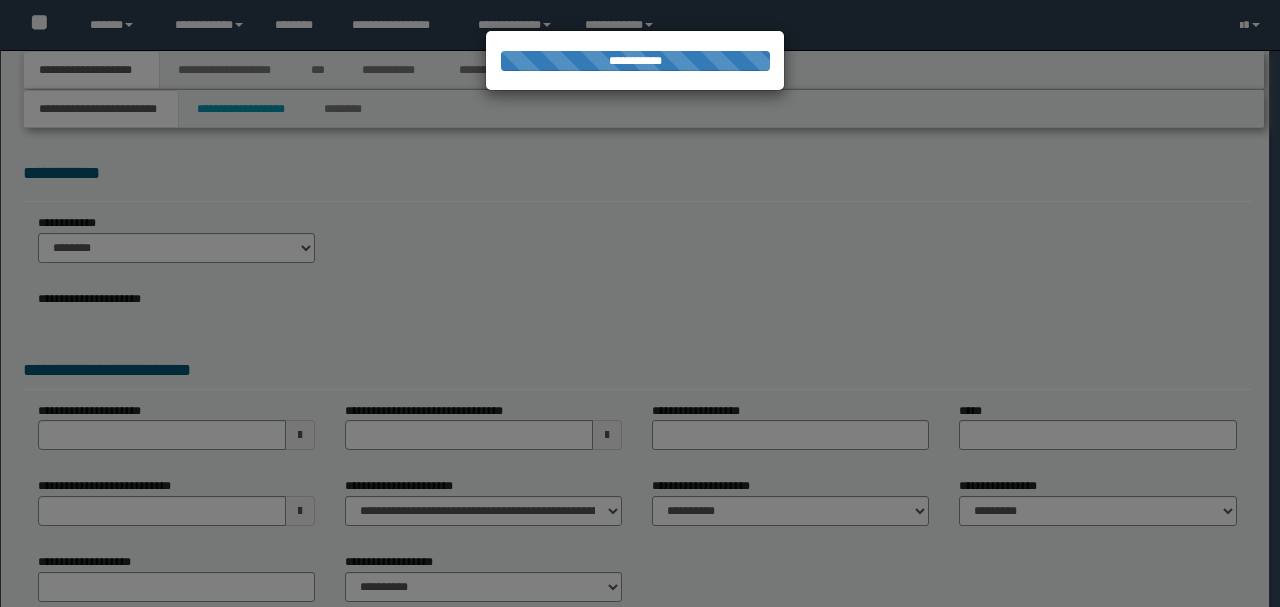 scroll, scrollTop: 0, scrollLeft: 0, axis: both 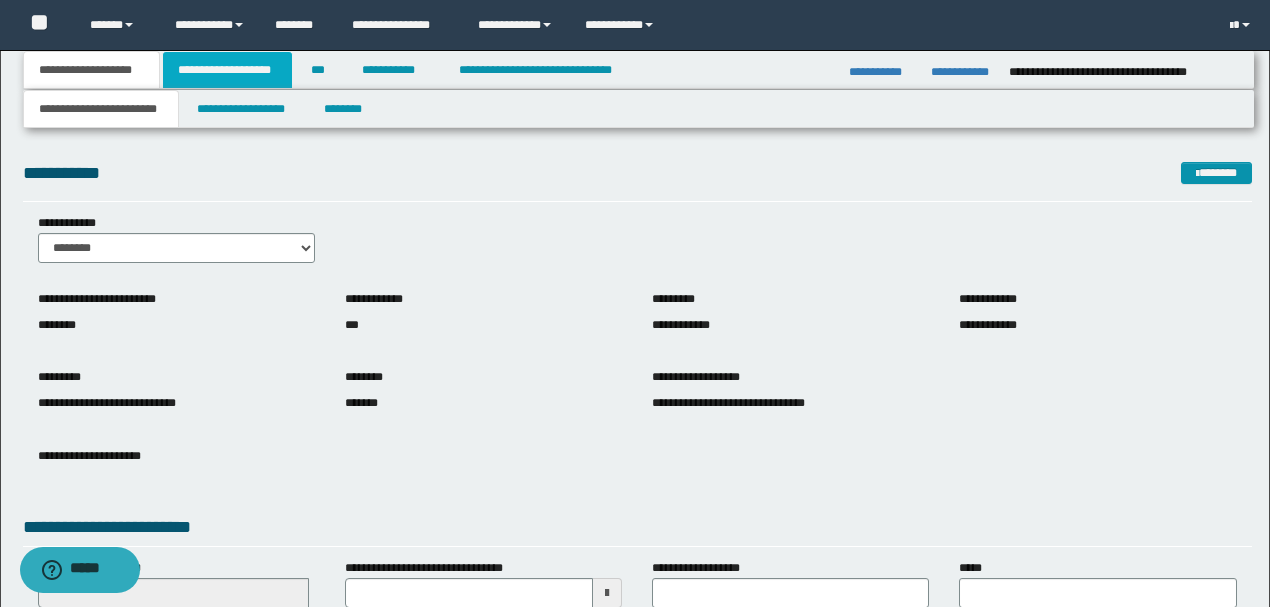 click on "**********" at bounding box center (227, 70) 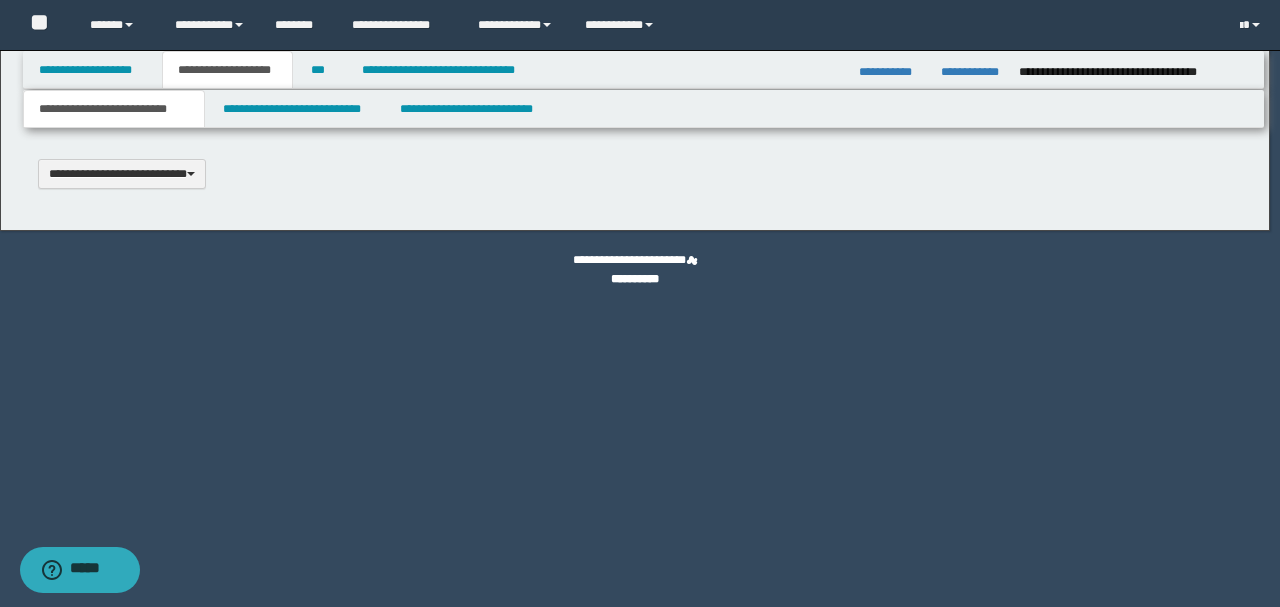type 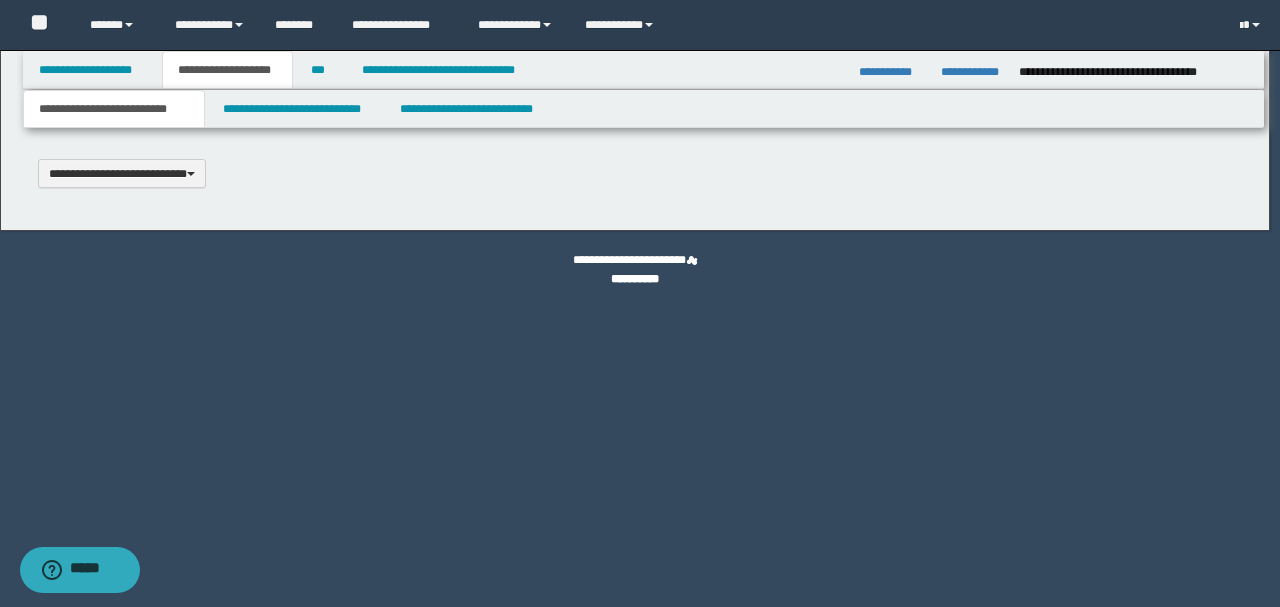 scroll, scrollTop: 0, scrollLeft: 0, axis: both 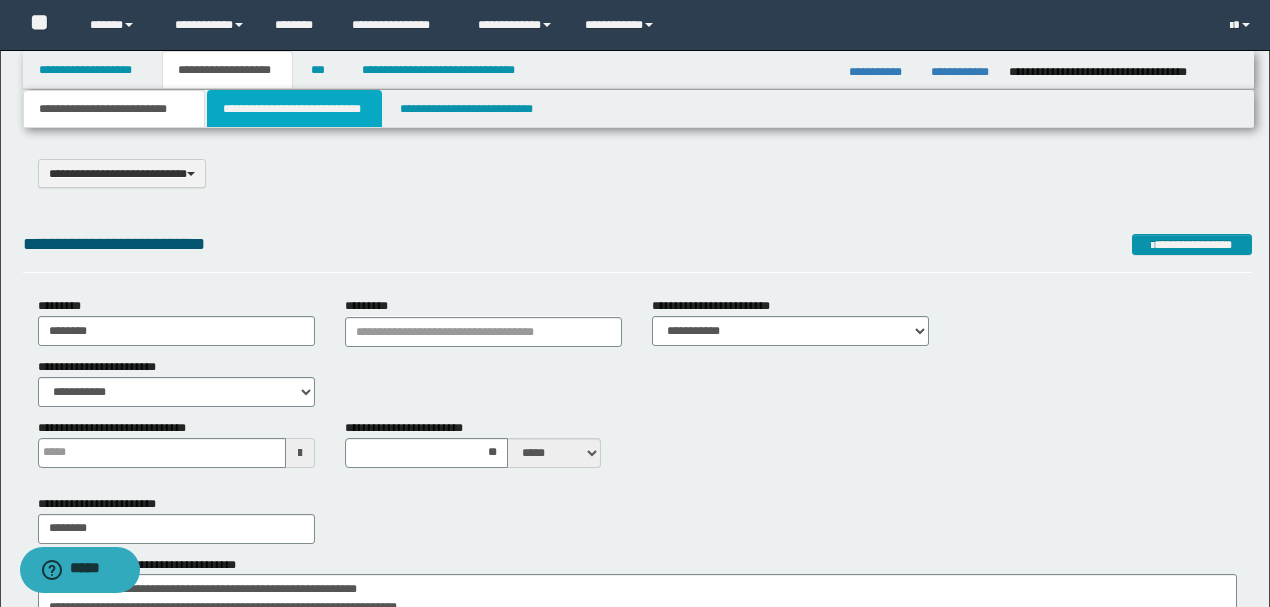 click on "**********" at bounding box center (294, 109) 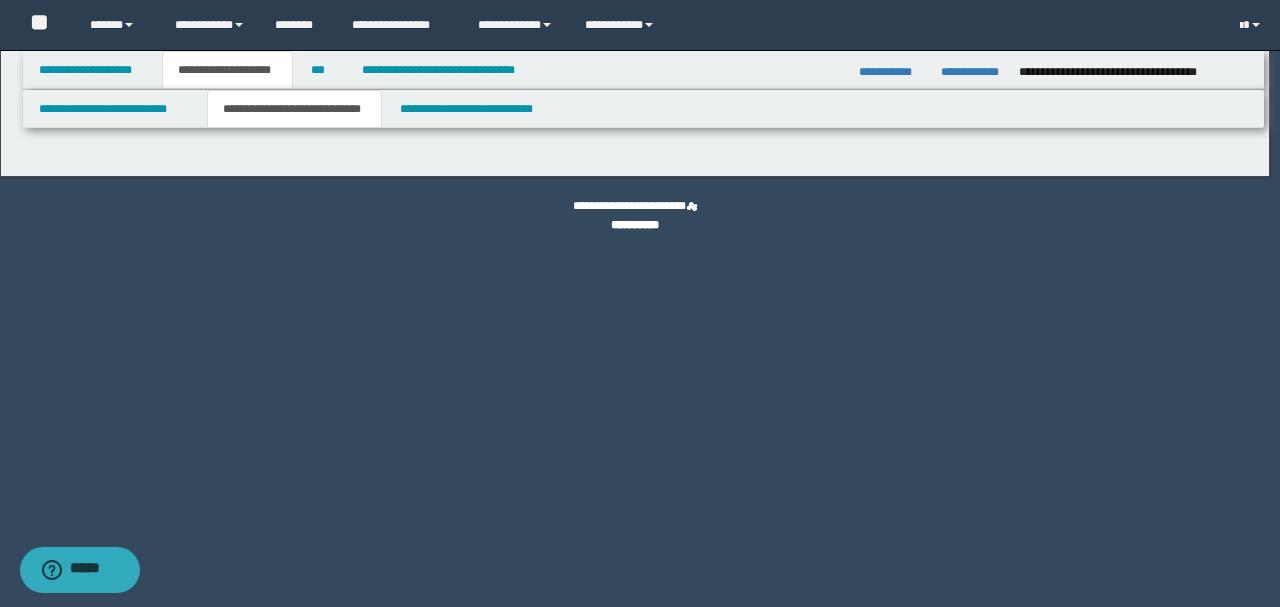 select on "*" 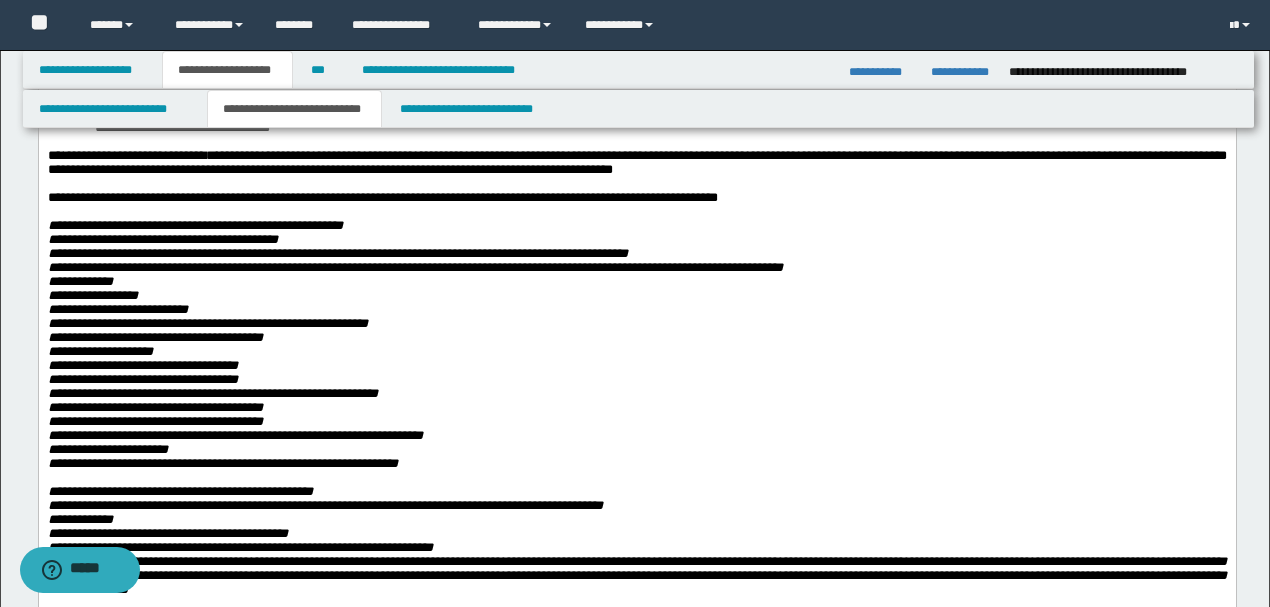 scroll, scrollTop: 533, scrollLeft: 0, axis: vertical 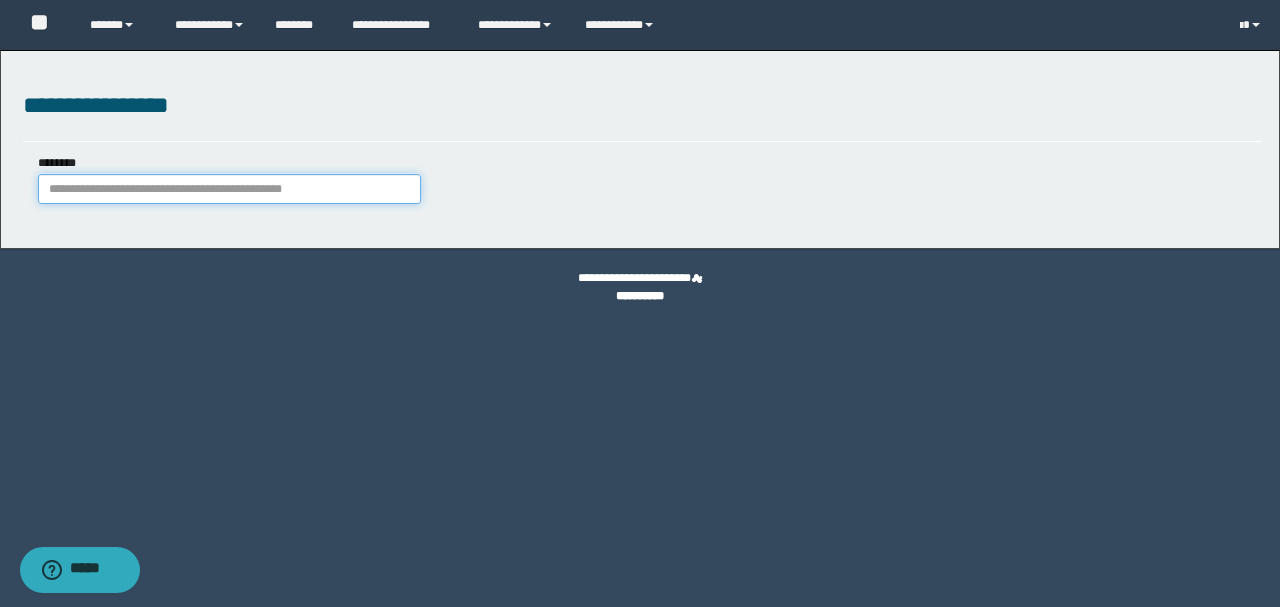 paste on "**********" 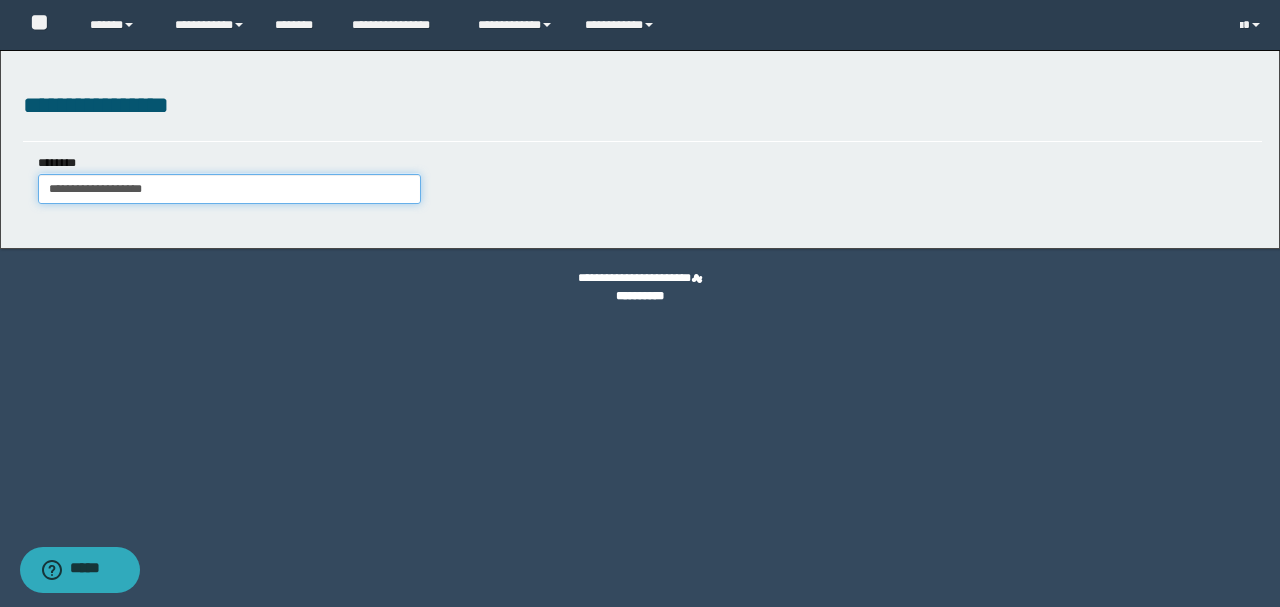 type on "**********" 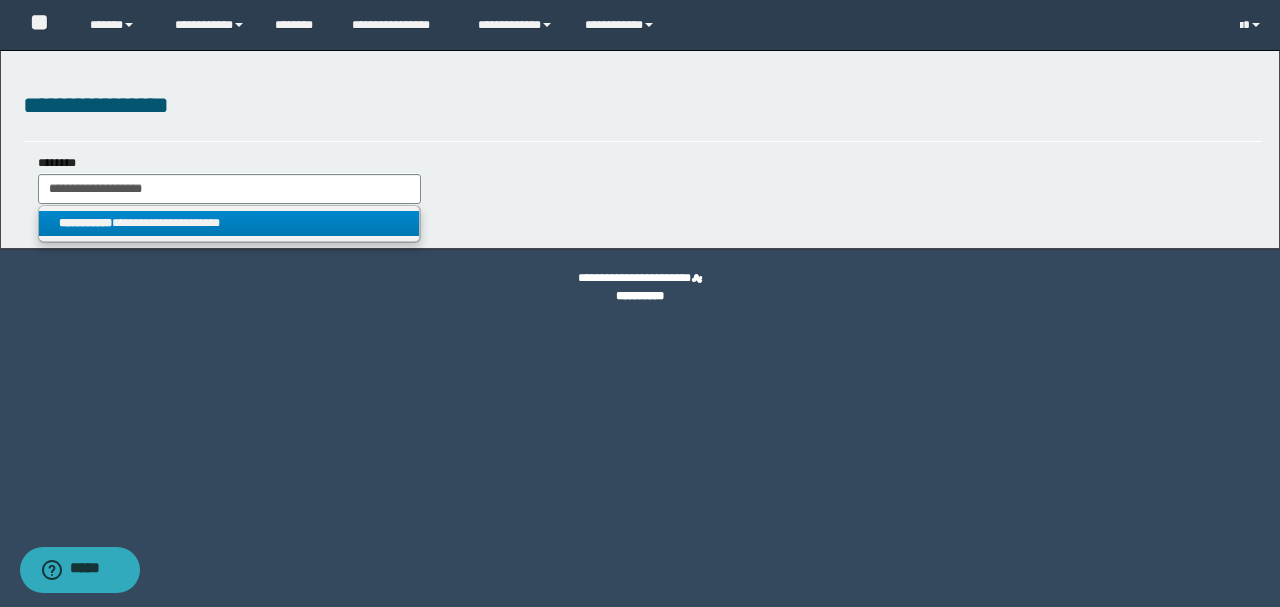 click on "**********" at bounding box center [229, 223] 